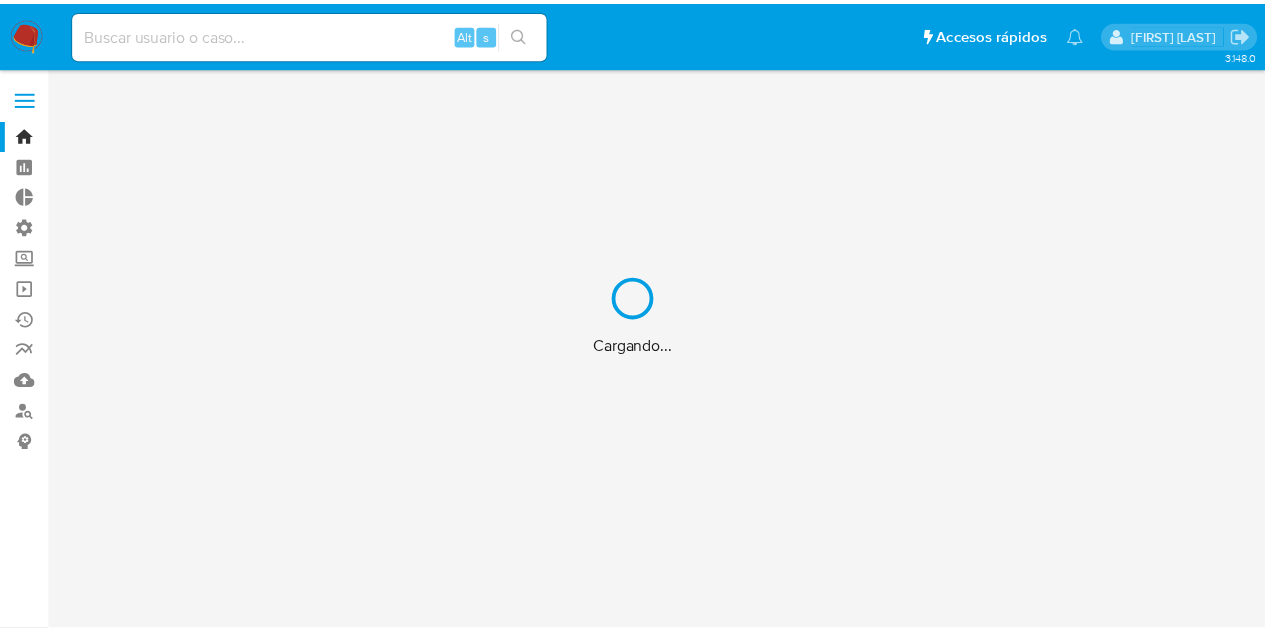 scroll, scrollTop: 0, scrollLeft: 0, axis: both 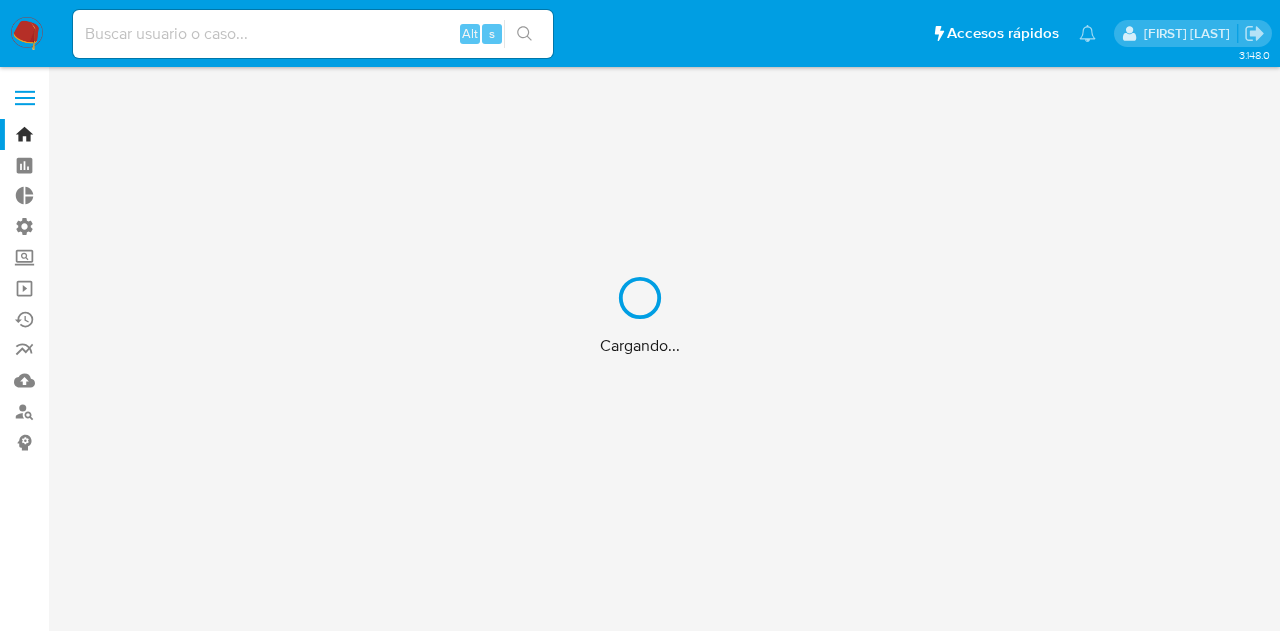 click on "Cargando..." at bounding box center [640, 315] 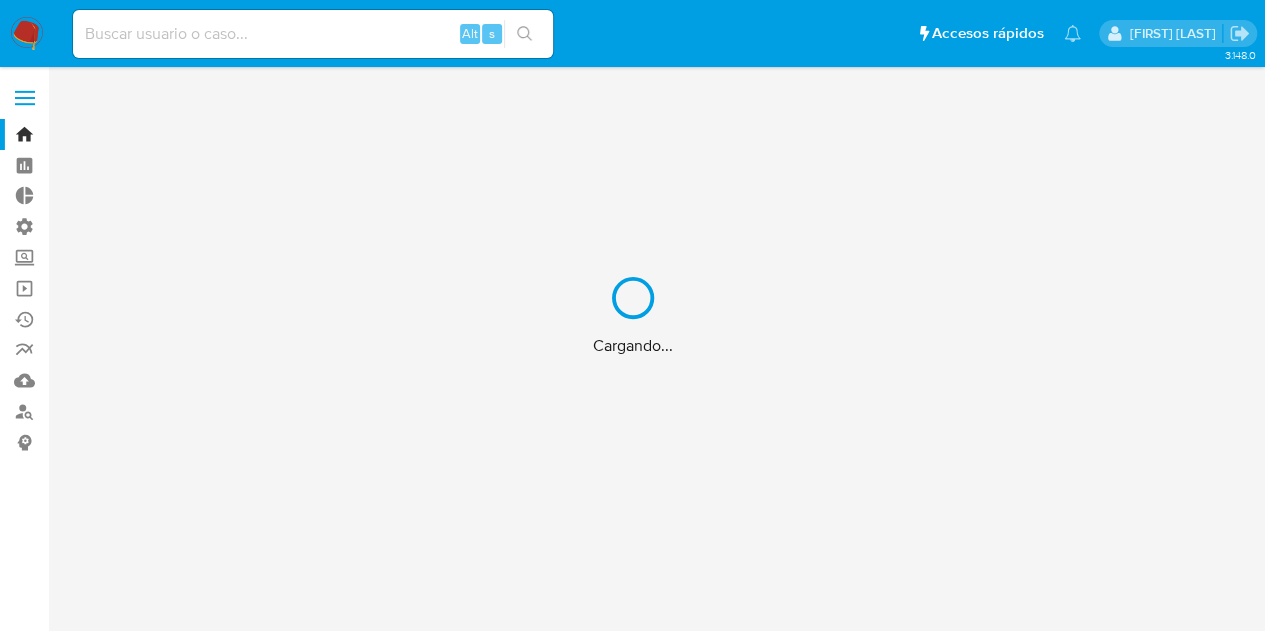 click at bounding box center [313, 34] 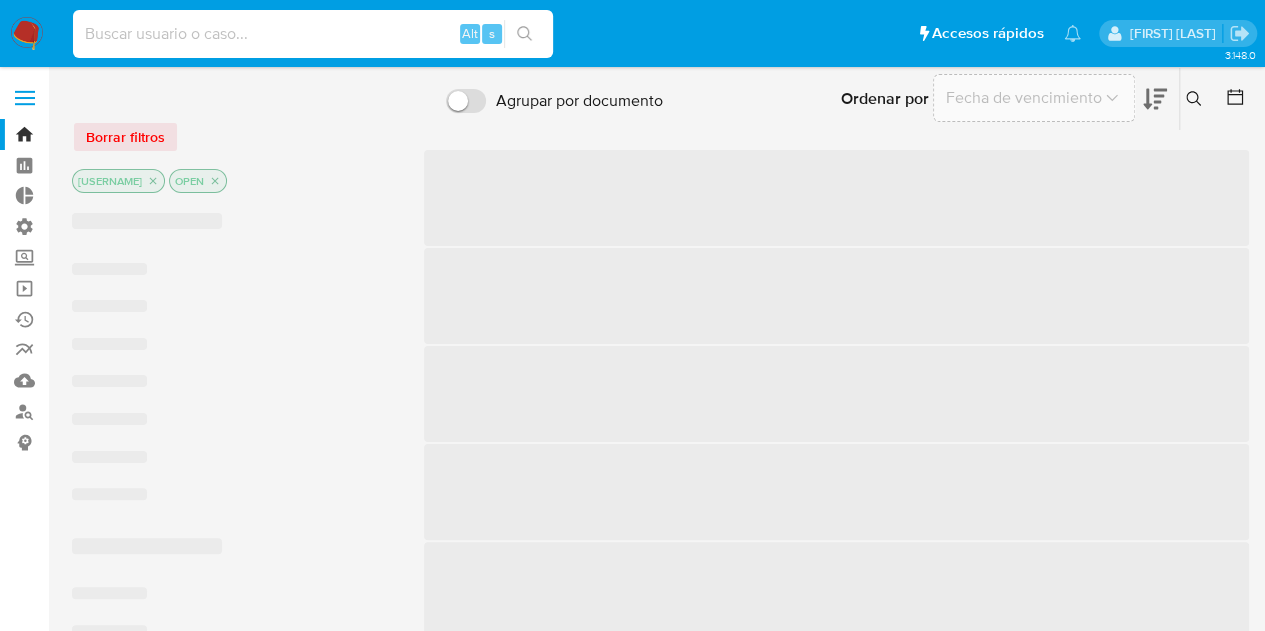 click at bounding box center (313, 34) 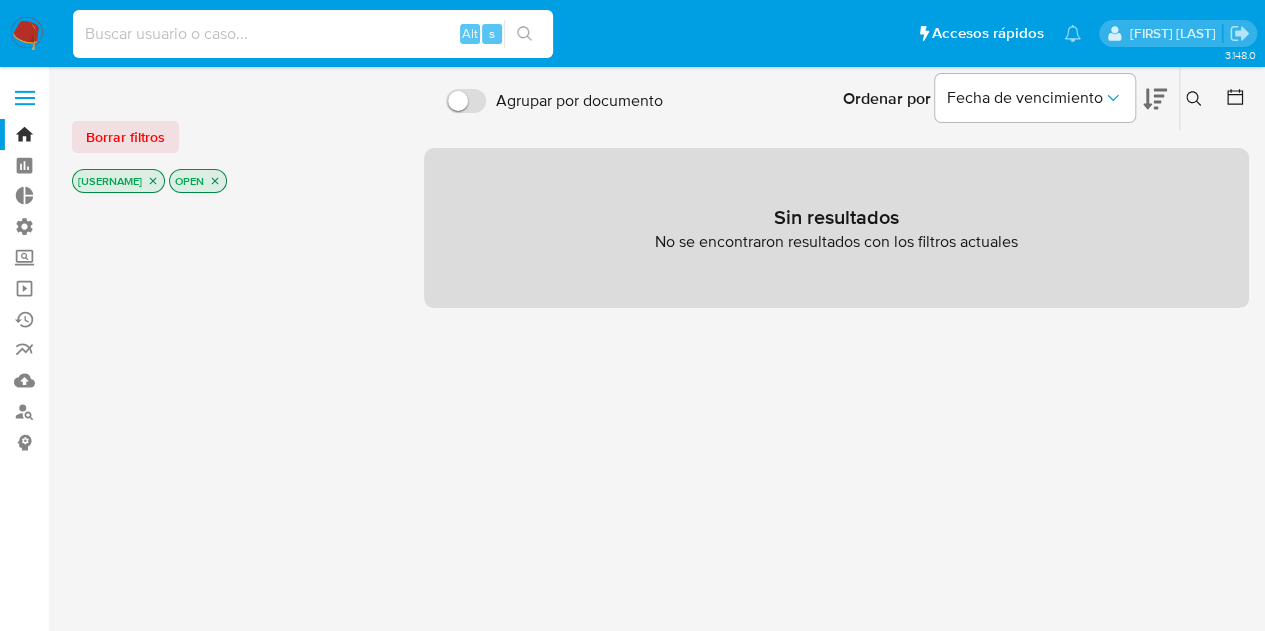 paste on "[USER_ID]" 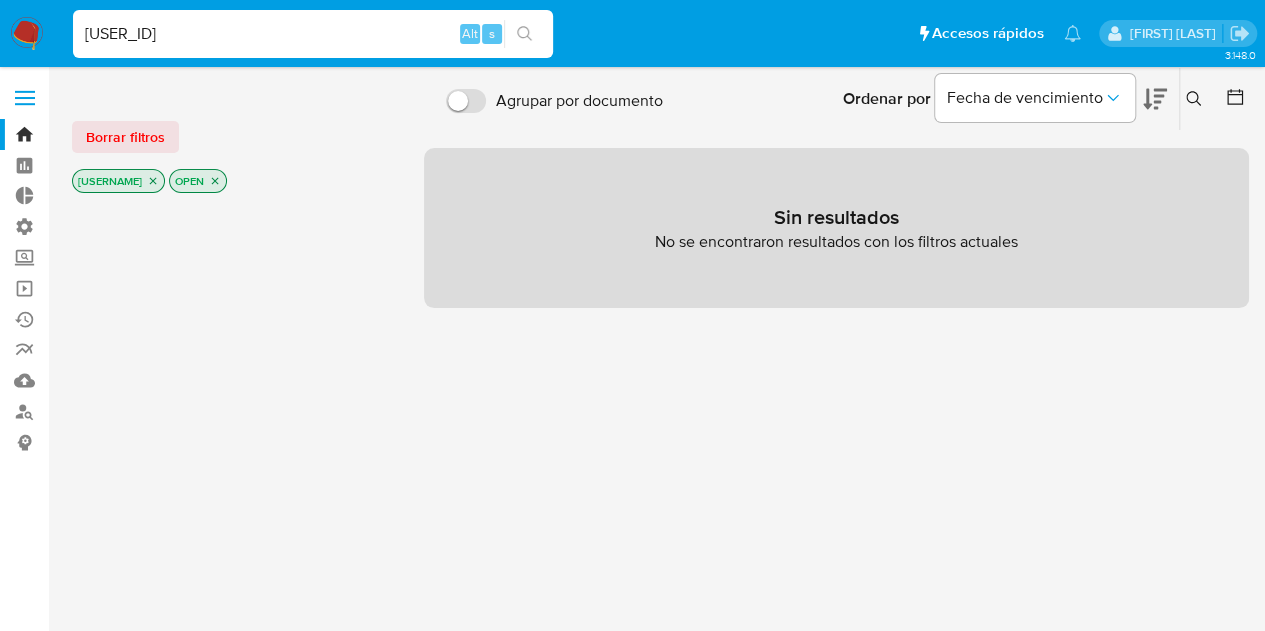 type on "[USER_ID]" 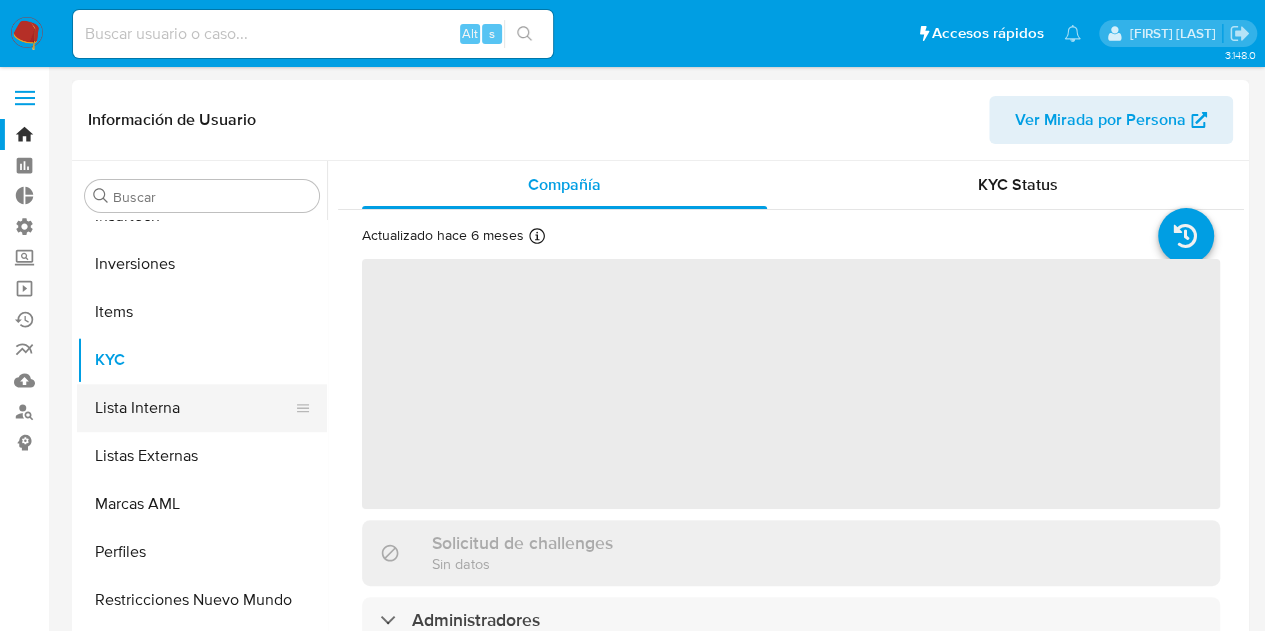 scroll, scrollTop: 845, scrollLeft: 0, axis: vertical 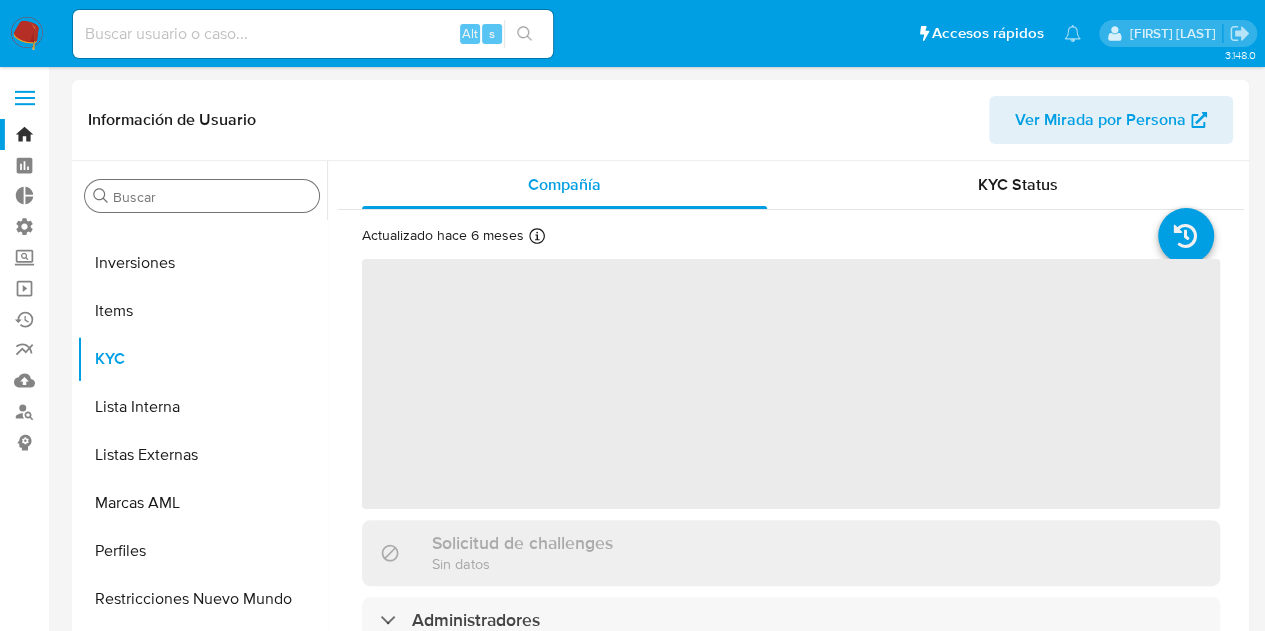 click on "Buscar" at bounding box center (212, 197) 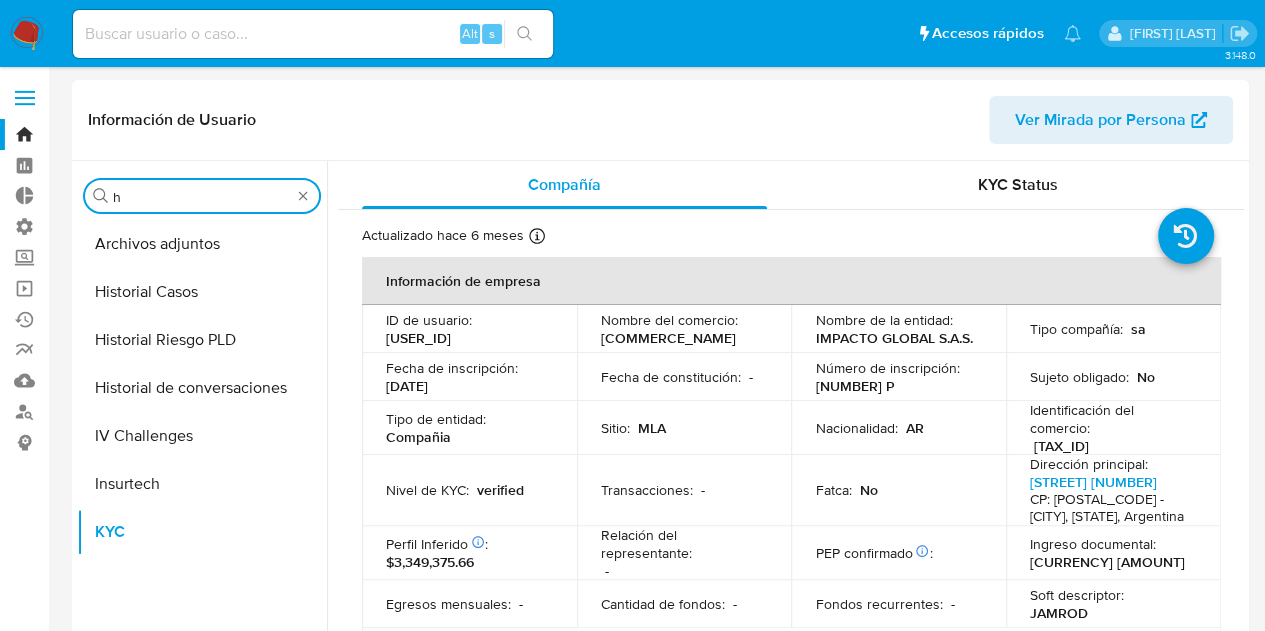 scroll, scrollTop: 0, scrollLeft: 0, axis: both 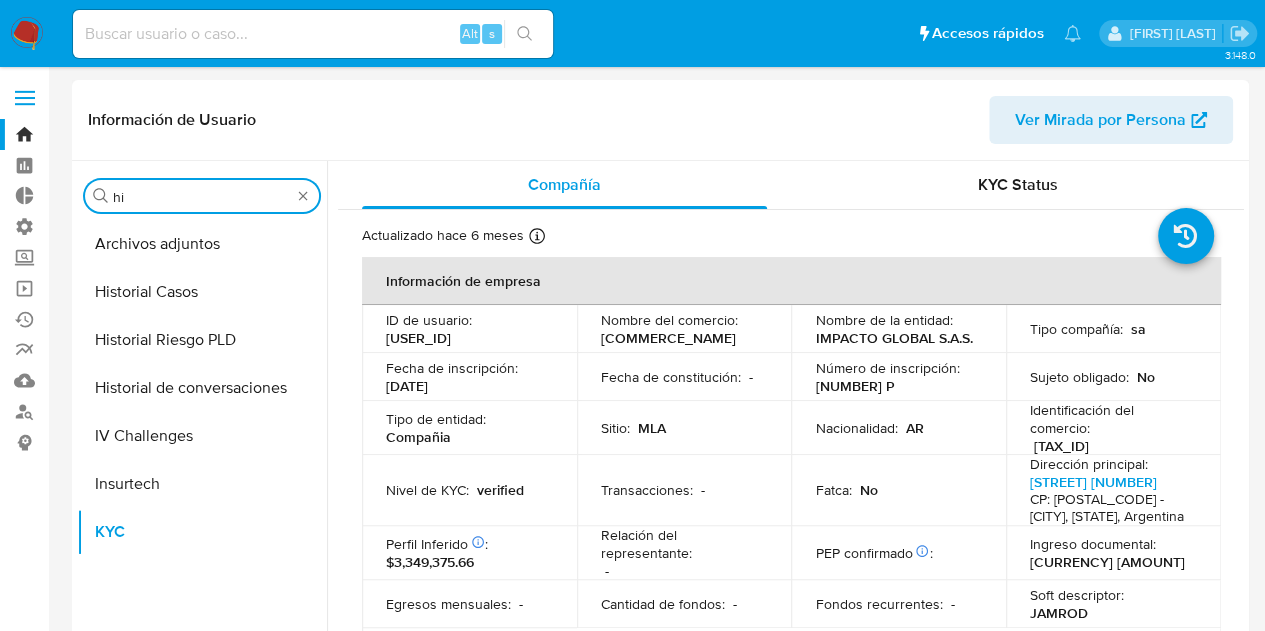 type on "his" 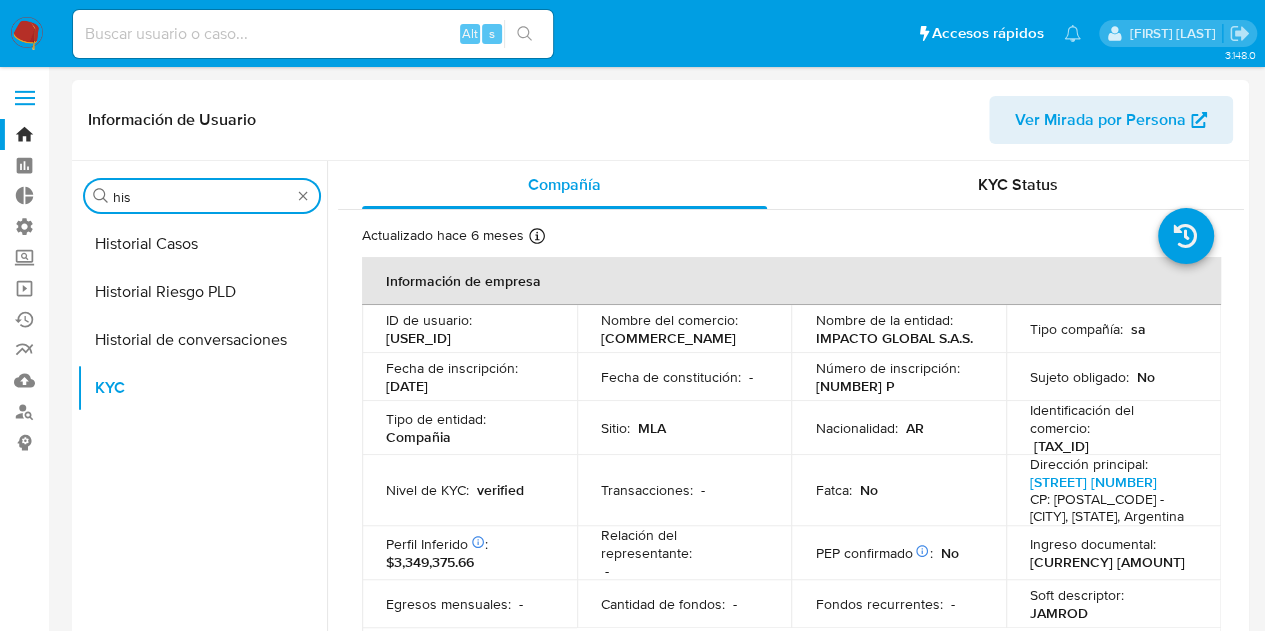 select on "10" 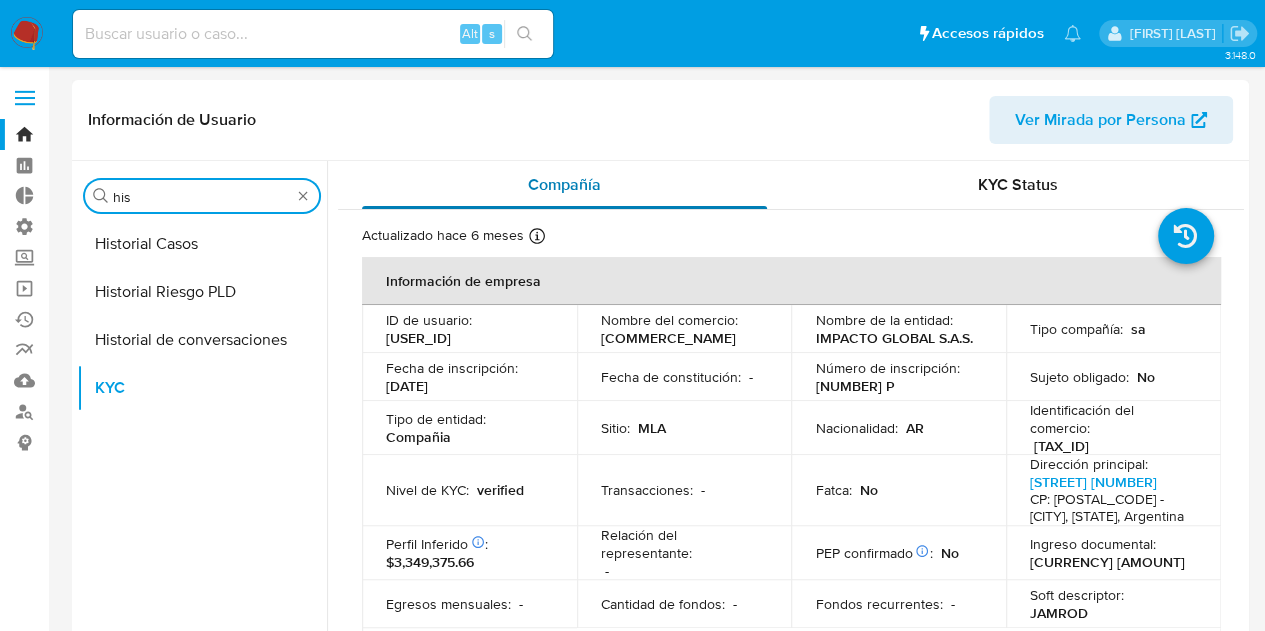 type on "his" 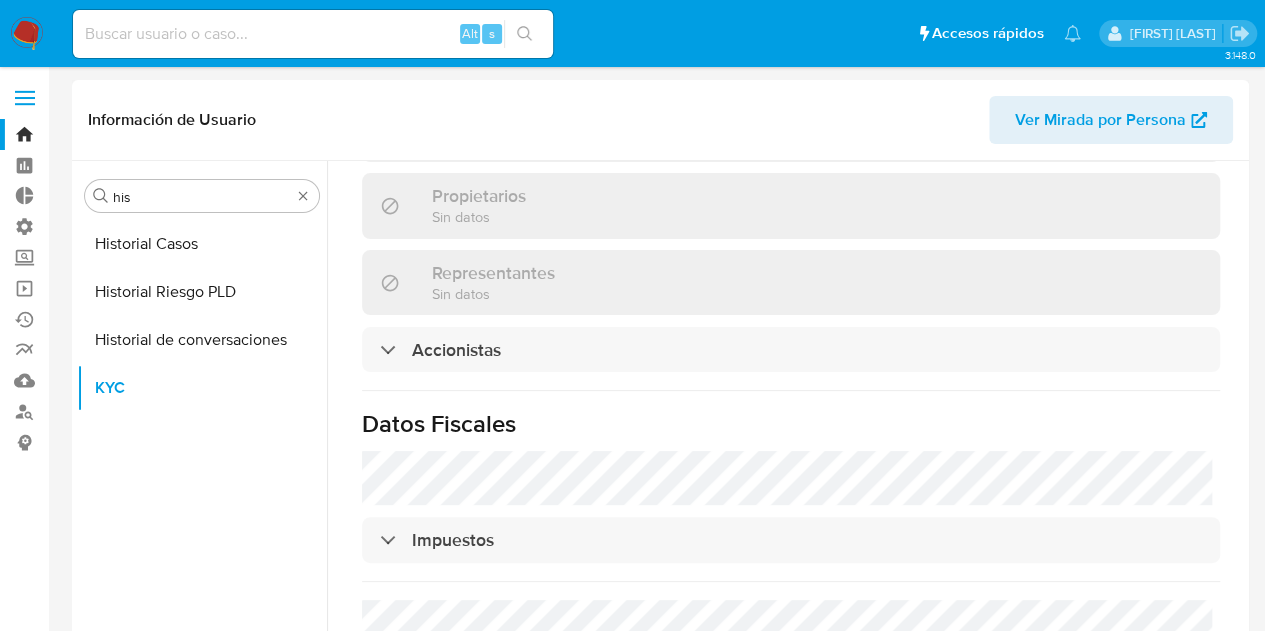 scroll, scrollTop: 1316, scrollLeft: 0, axis: vertical 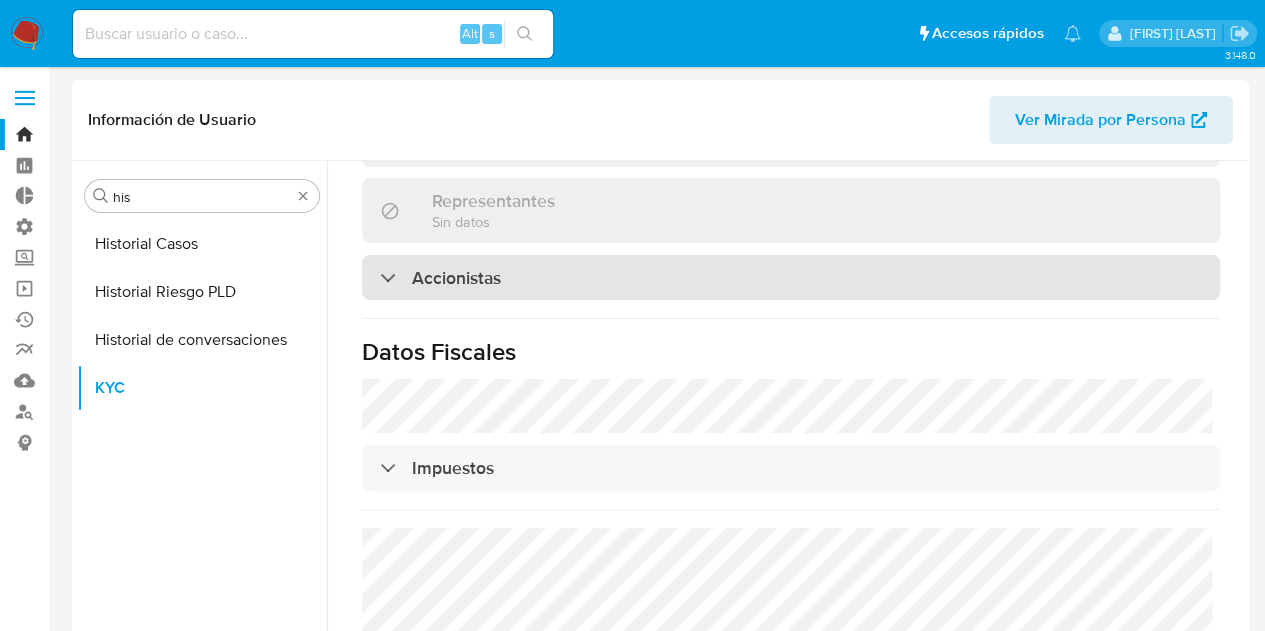 click on "Accionistas" at bounding box center (791, 278) 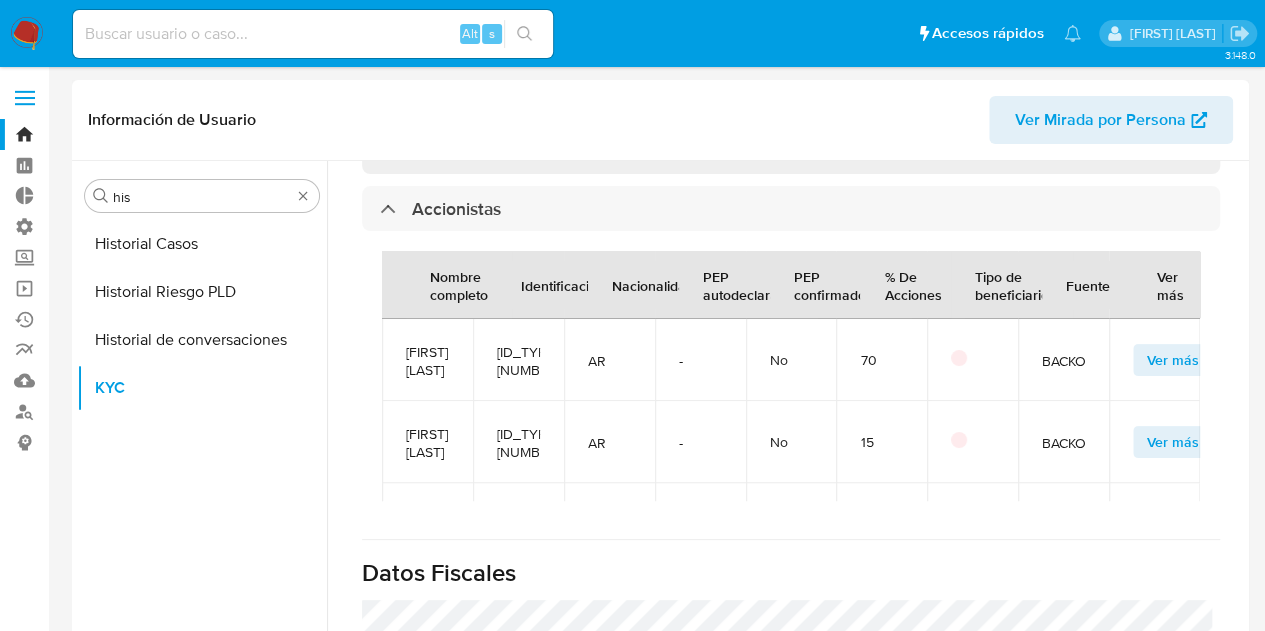 scroll, scrollTop: 1416, scrollLeft: 0, axis: vertical 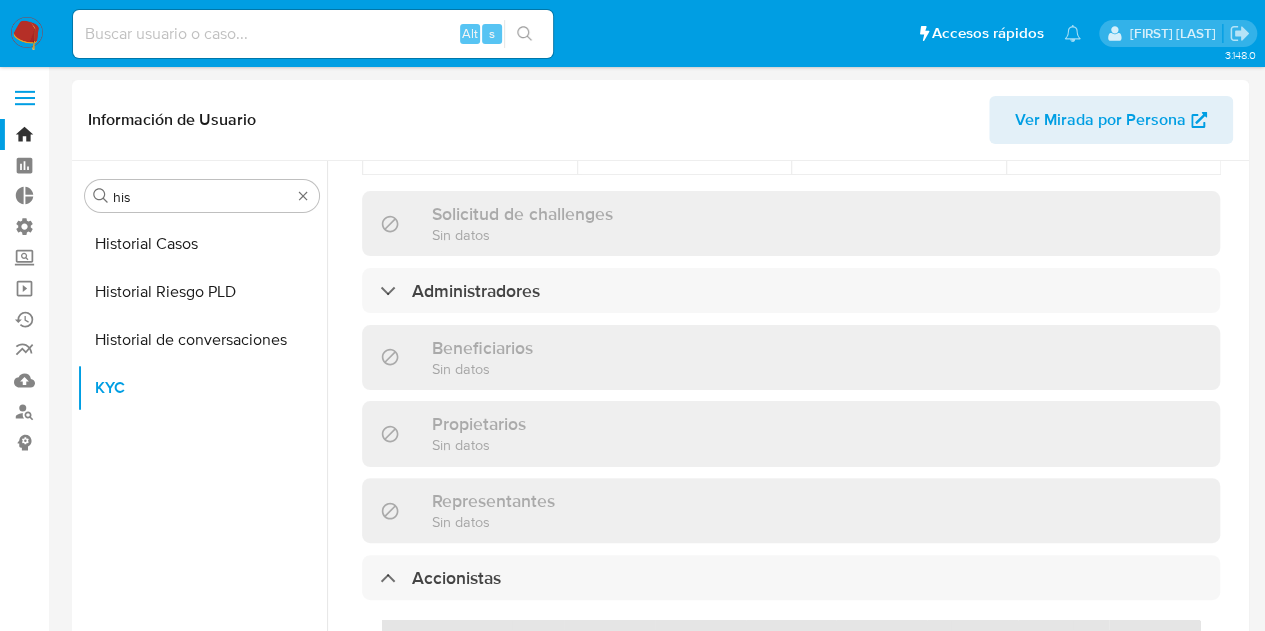 click on "Beneficiarios Sin datos" at bounding box center [791, 357] 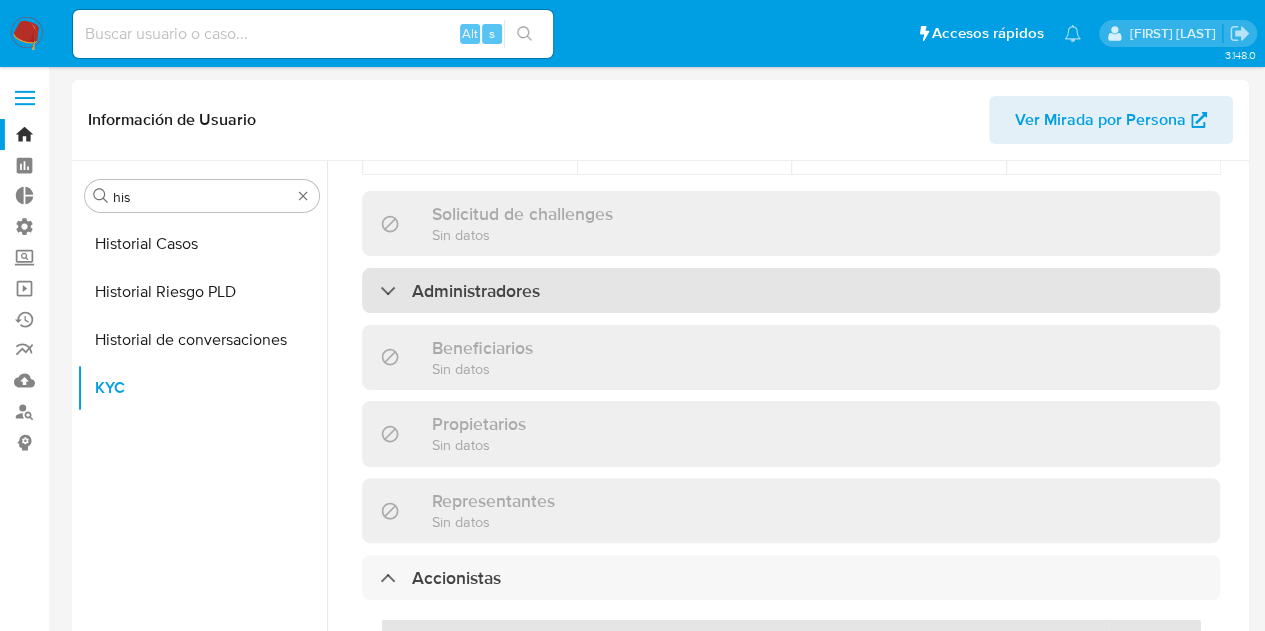 click on "Administradores" at bounding box center [791, 291] 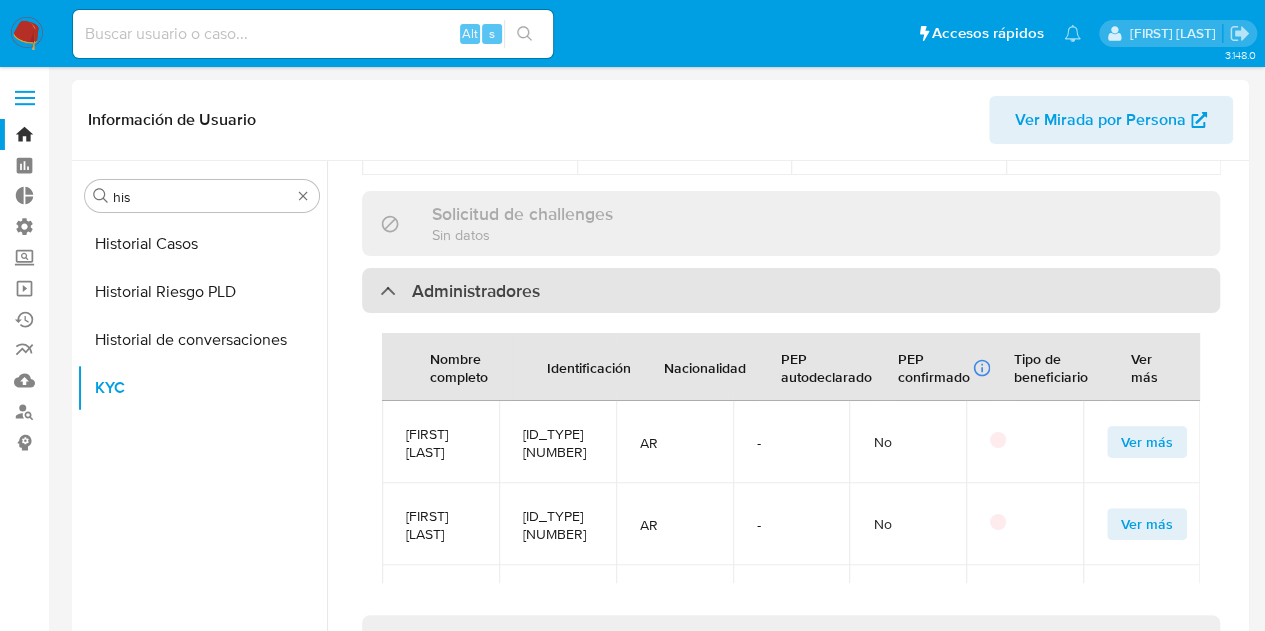 click on "Administradores" at bounding box center (791, 291) 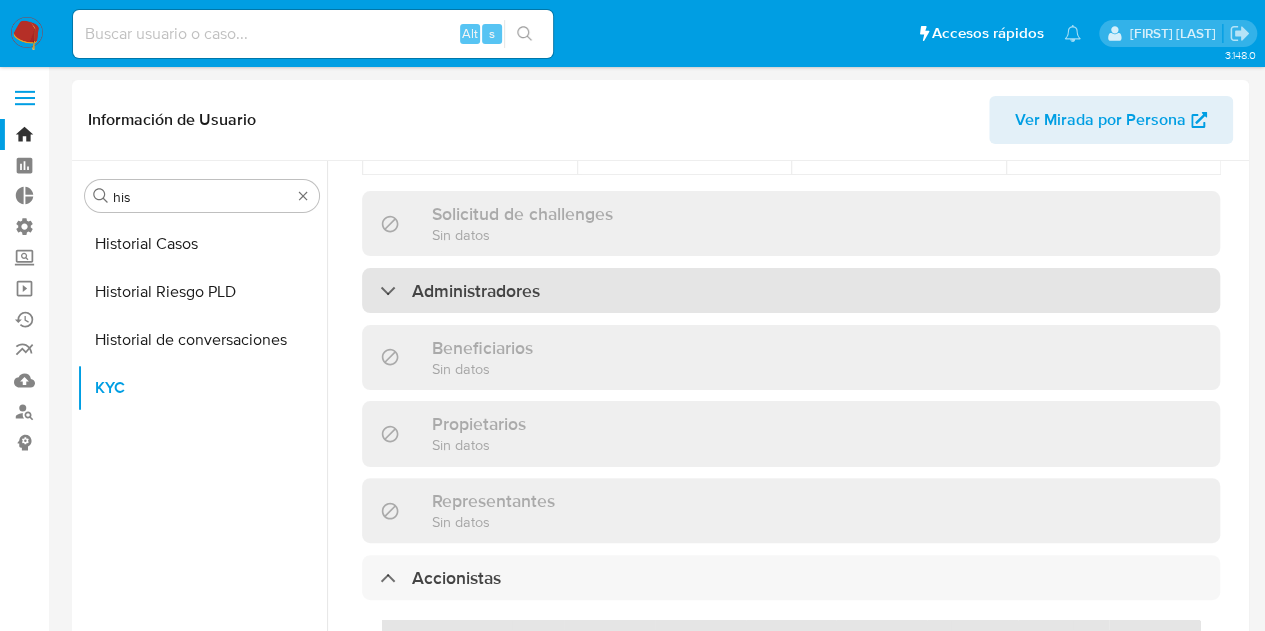 click on "Administradores" at bounding box center (791, 291) 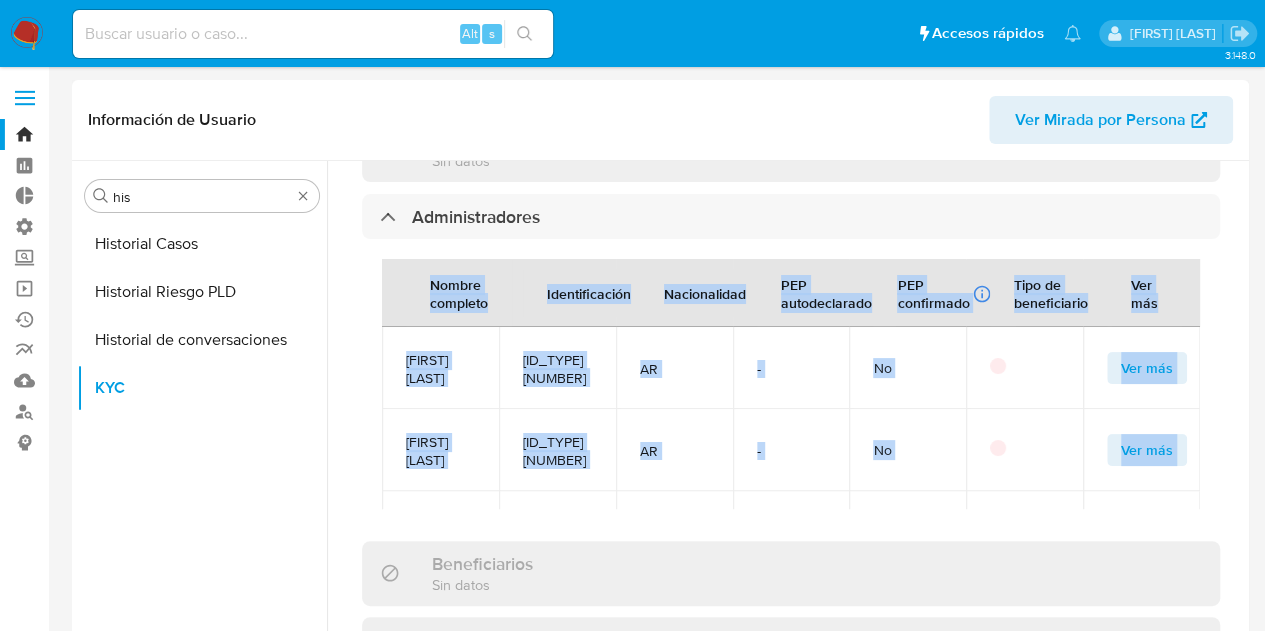 scroll, scrollTop: 1116, scrollLeft: 0, axis: vertical 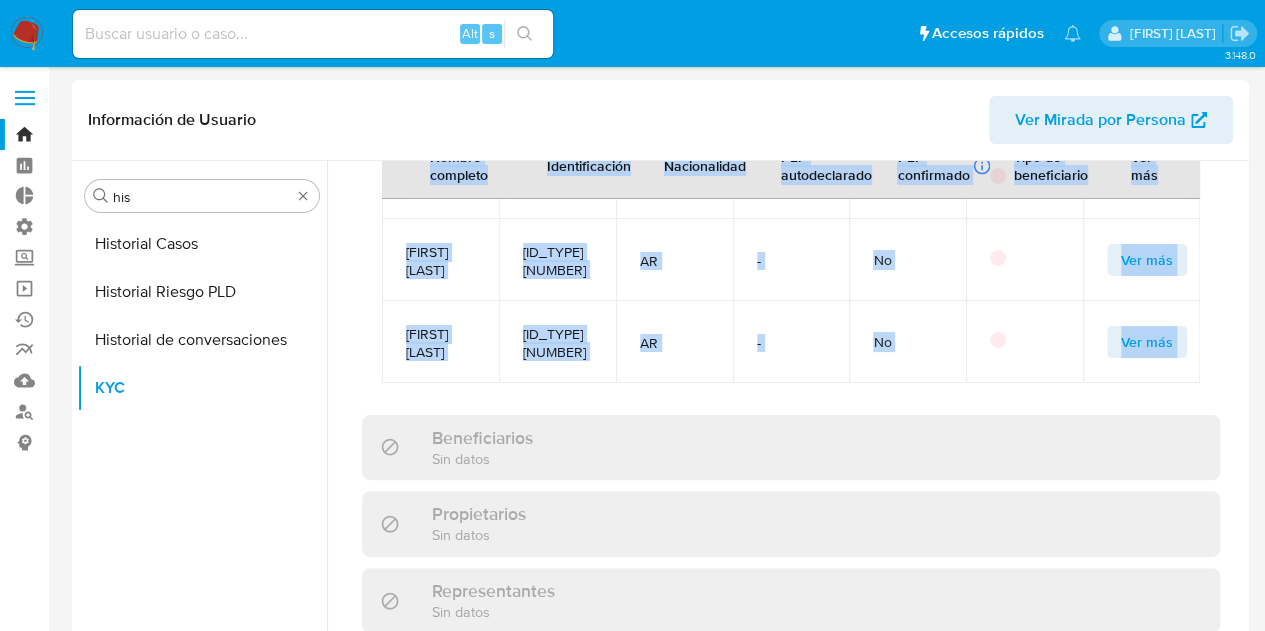 click on "-" at bounding box center [791, 342] 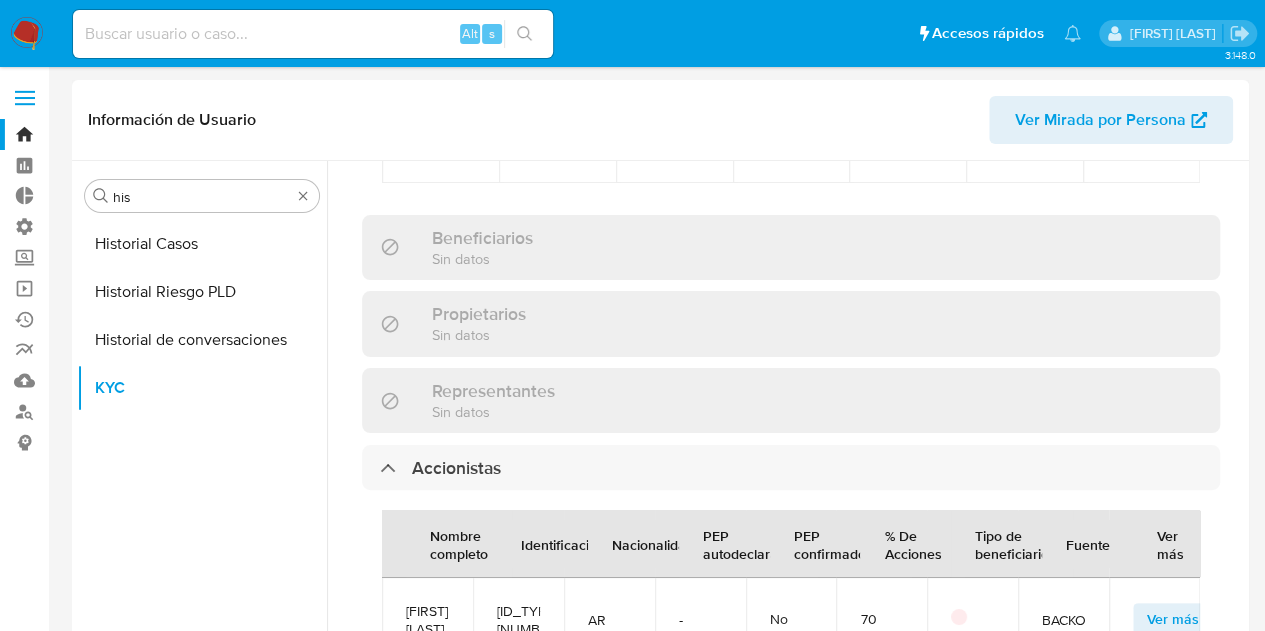scroll, scrollTop: 1216, scrollLeft: 0, axis: vertical 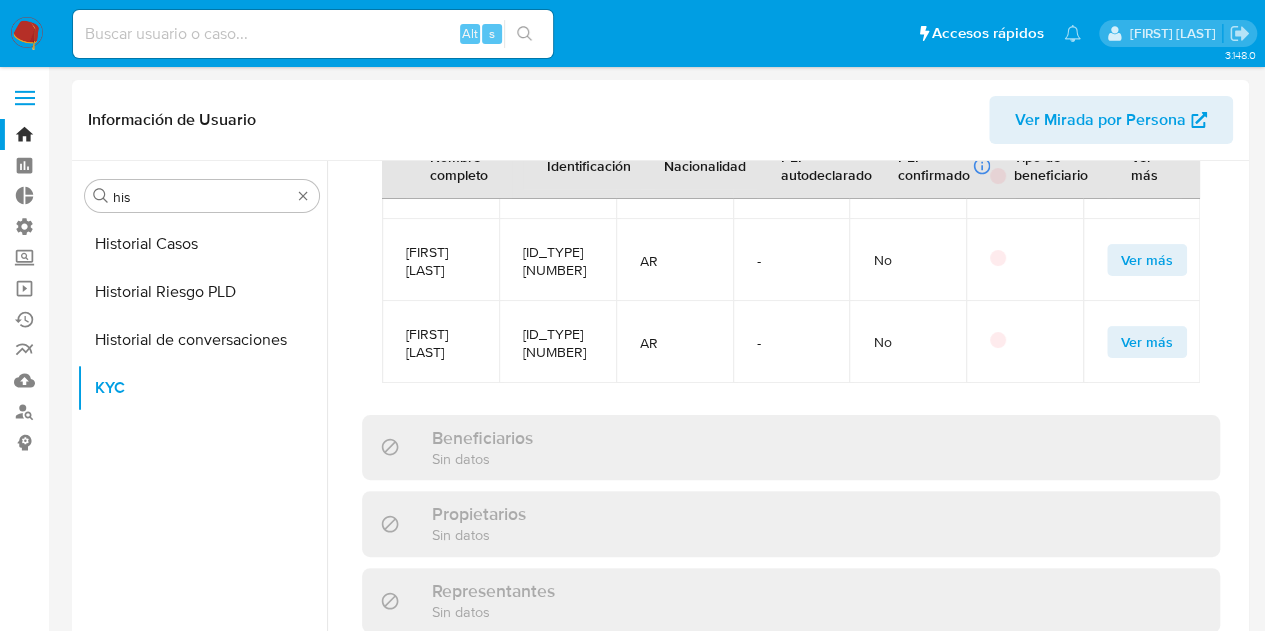 click at bounding box center (998, 258) 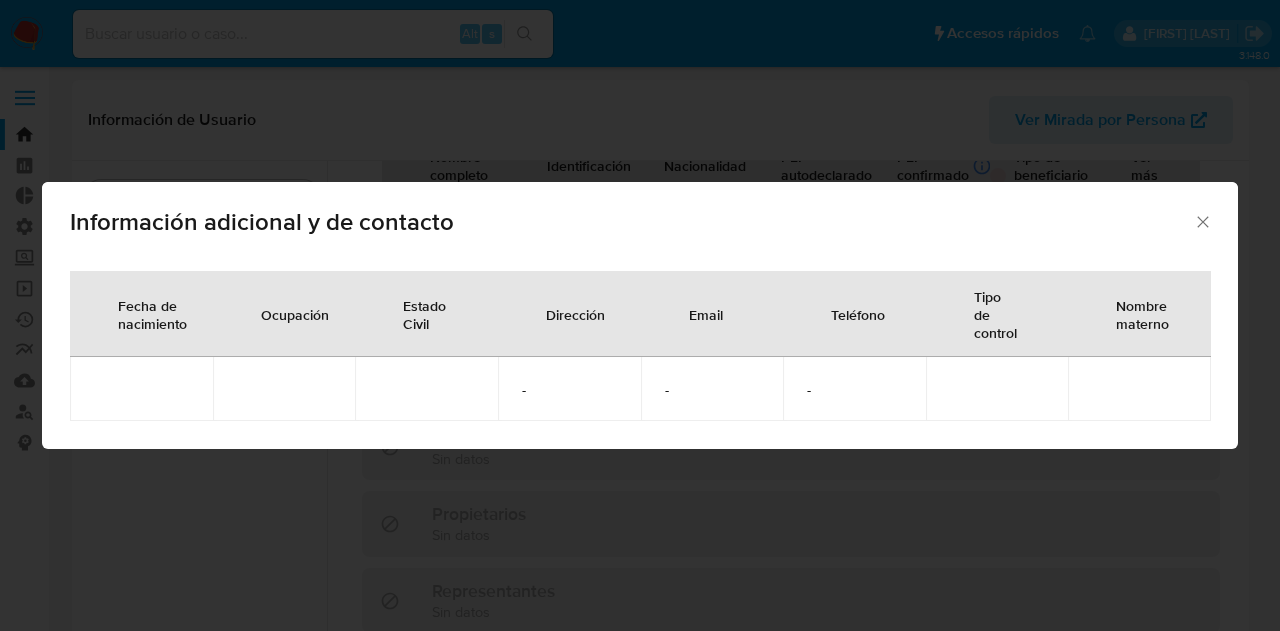 click on "Información adicional y de contacto Fecha de nacimiento Ocupación Estado Civil Dirección Email Teléfono Tipo de control Nombre materno - - -" at bounding box center [640, 315] 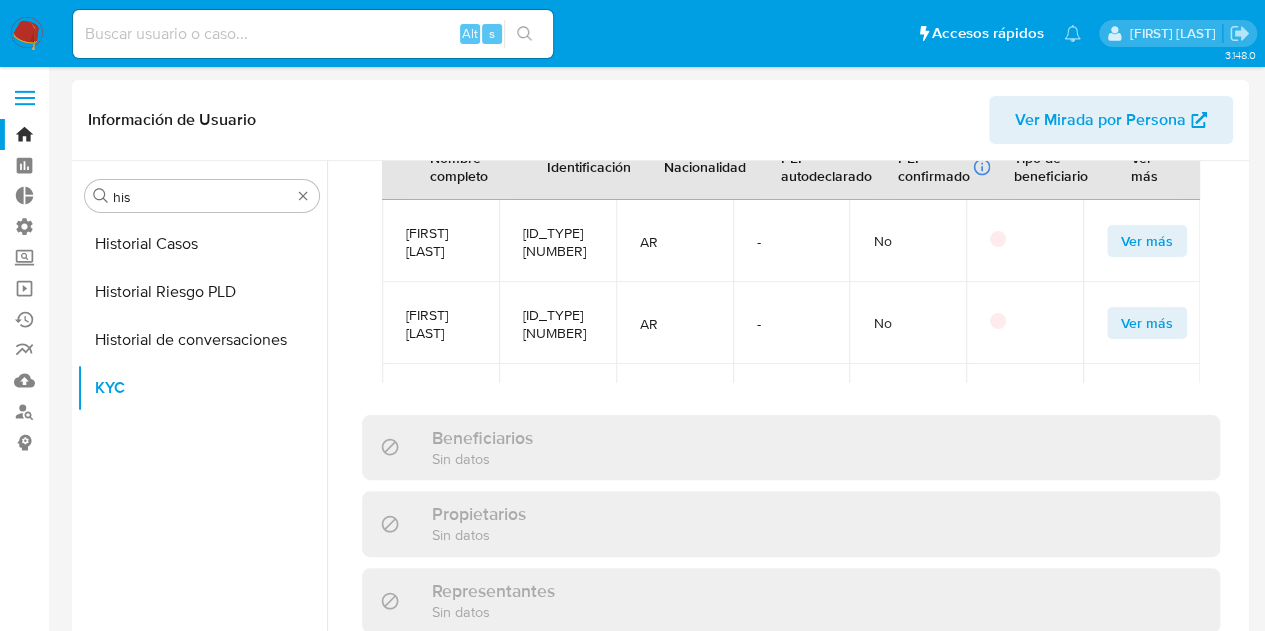 scroll, scrollTop: 0, scrollLeft: 0, axis: both 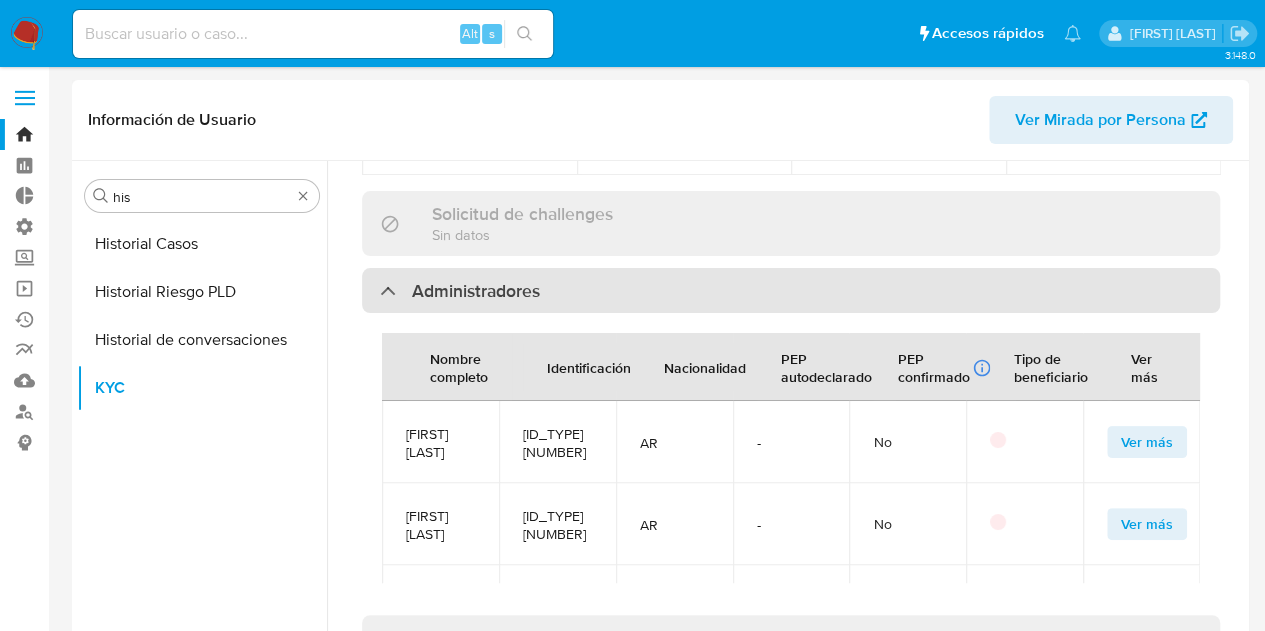 click on "Administradores" at bounding box center (476, 291) 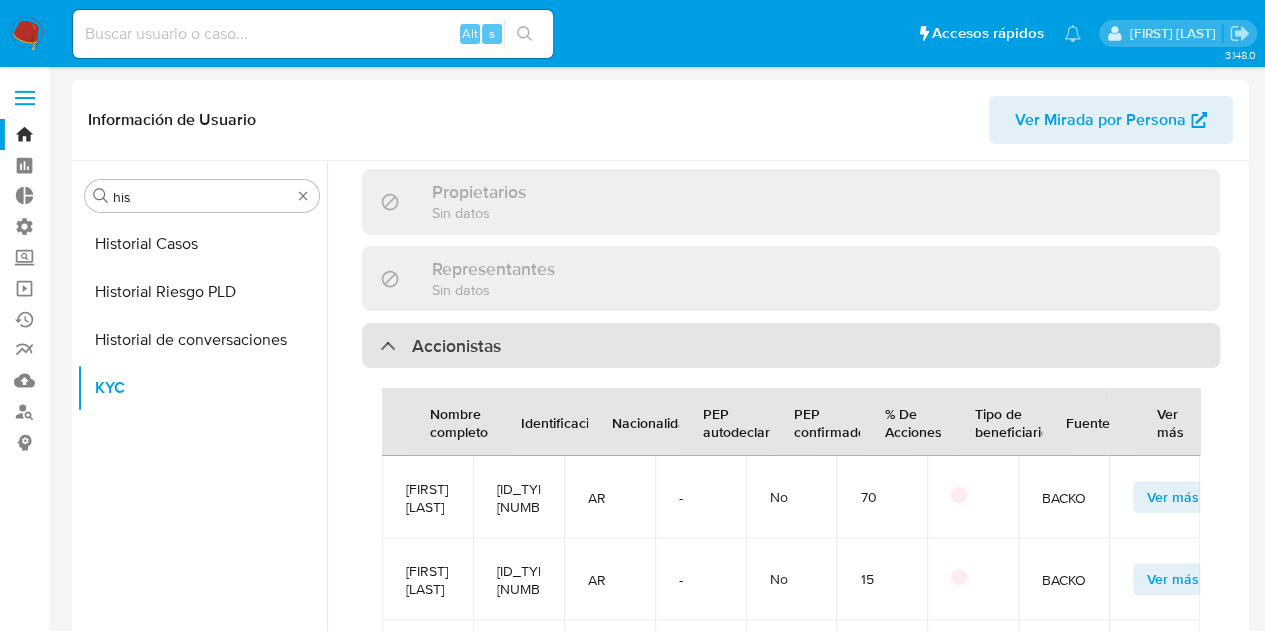 scroll, scrollTop: 1316, scrollLeft: 0, axis: vertical 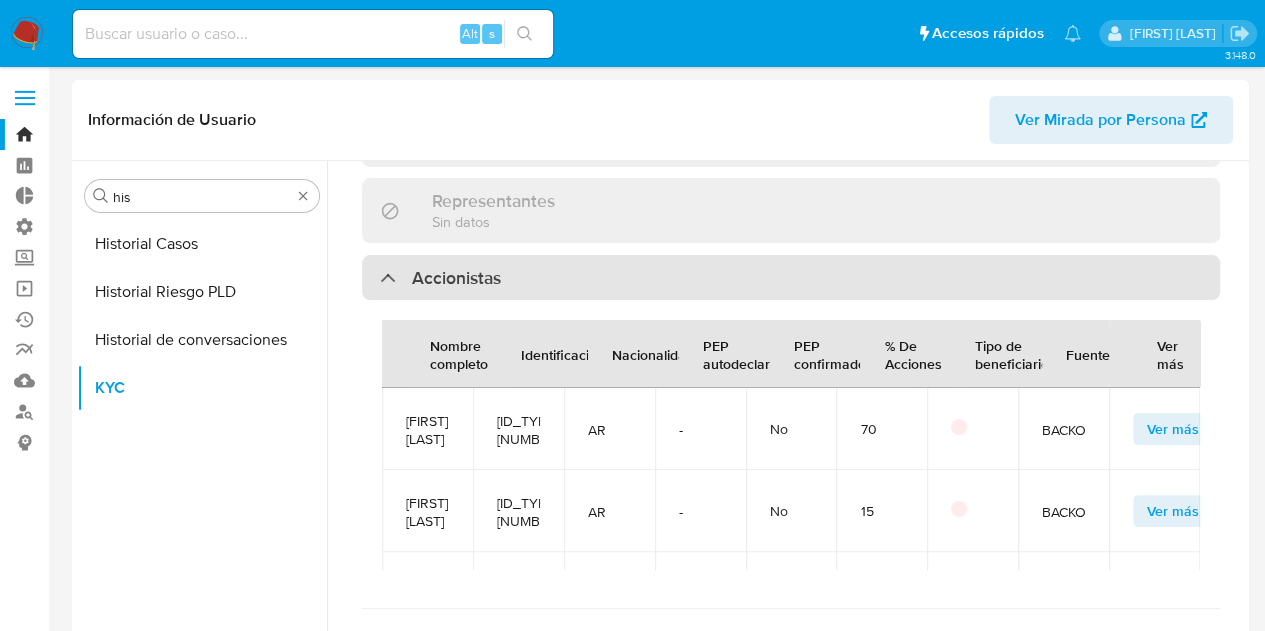 click on "Accionistas" at bounding box center [791, 278] 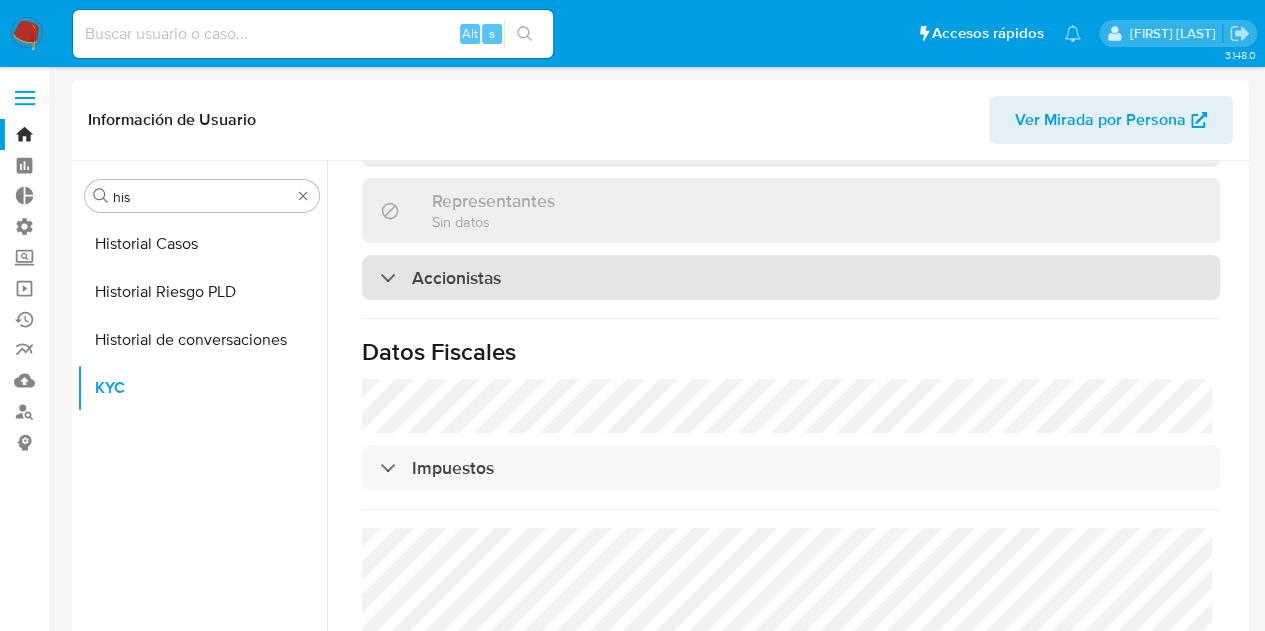 click on "Accionistas" at bounding box center [791, 278] 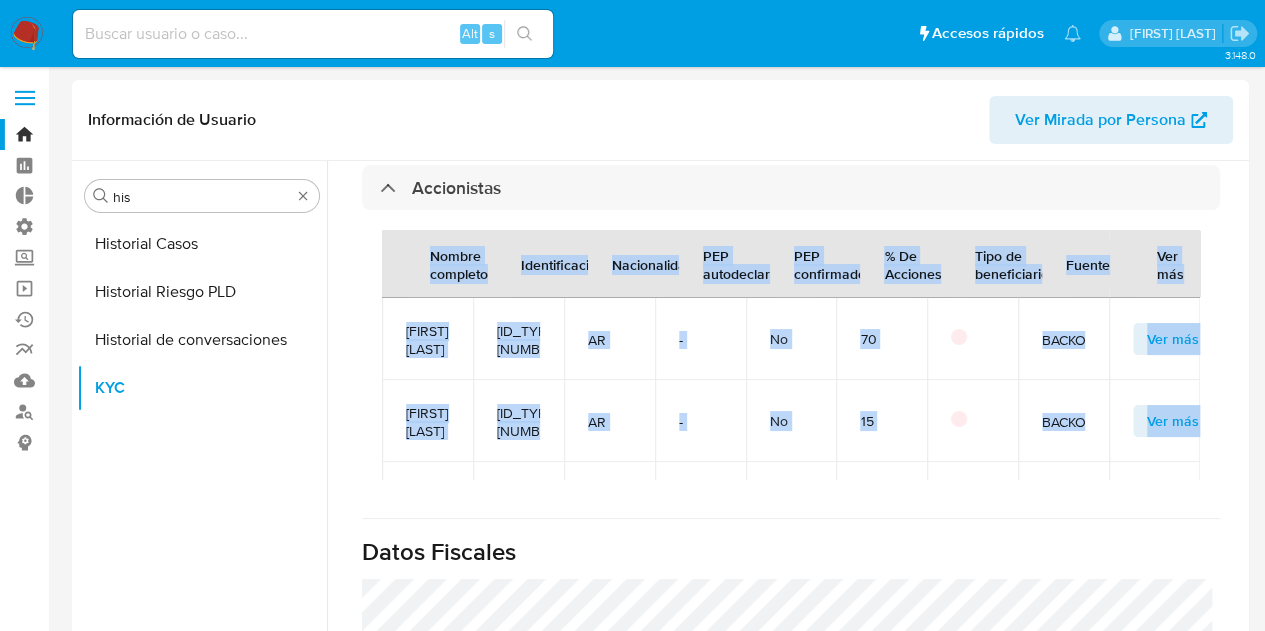 scroll, scrollTop: 1516, scrollLeft: 0, axis: vertical 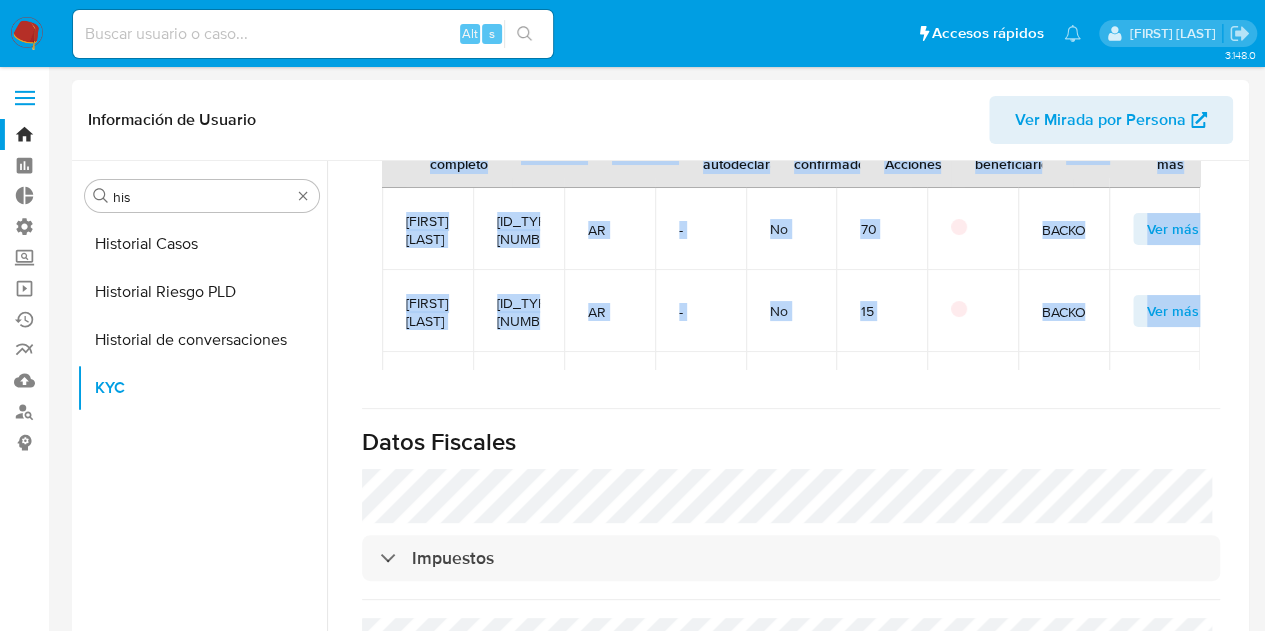 click on "No" at bounding box center [791, 311] 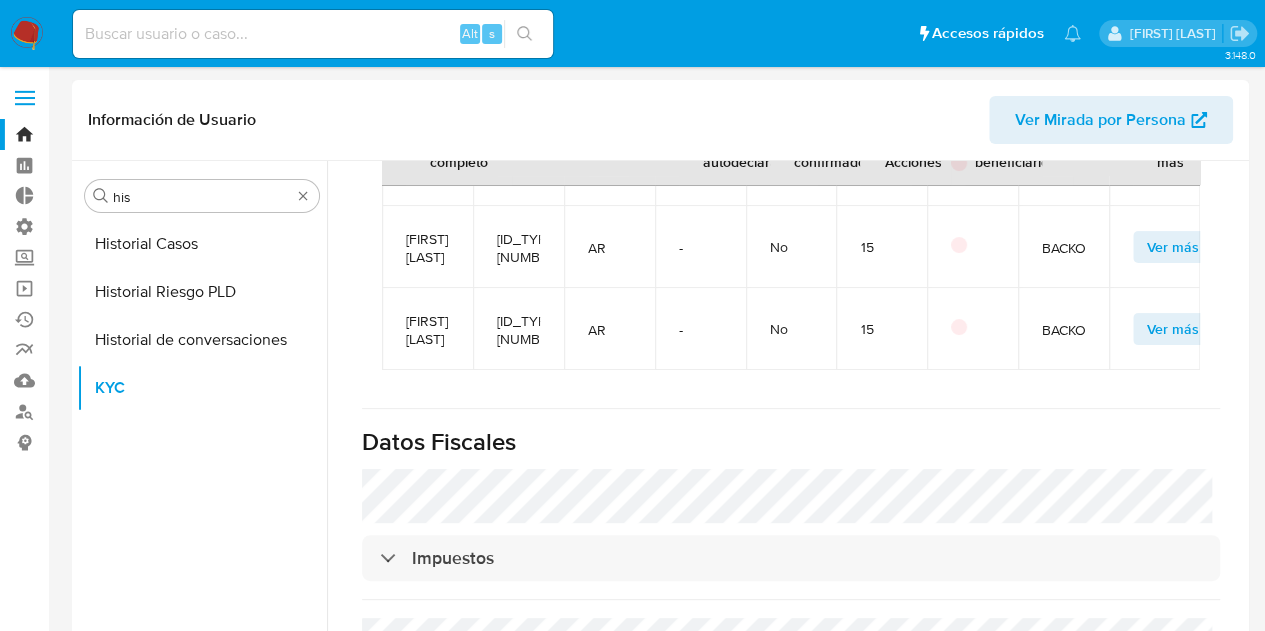 scroll, scrollTop: 133, scrollLeft: 0, axis: vertical 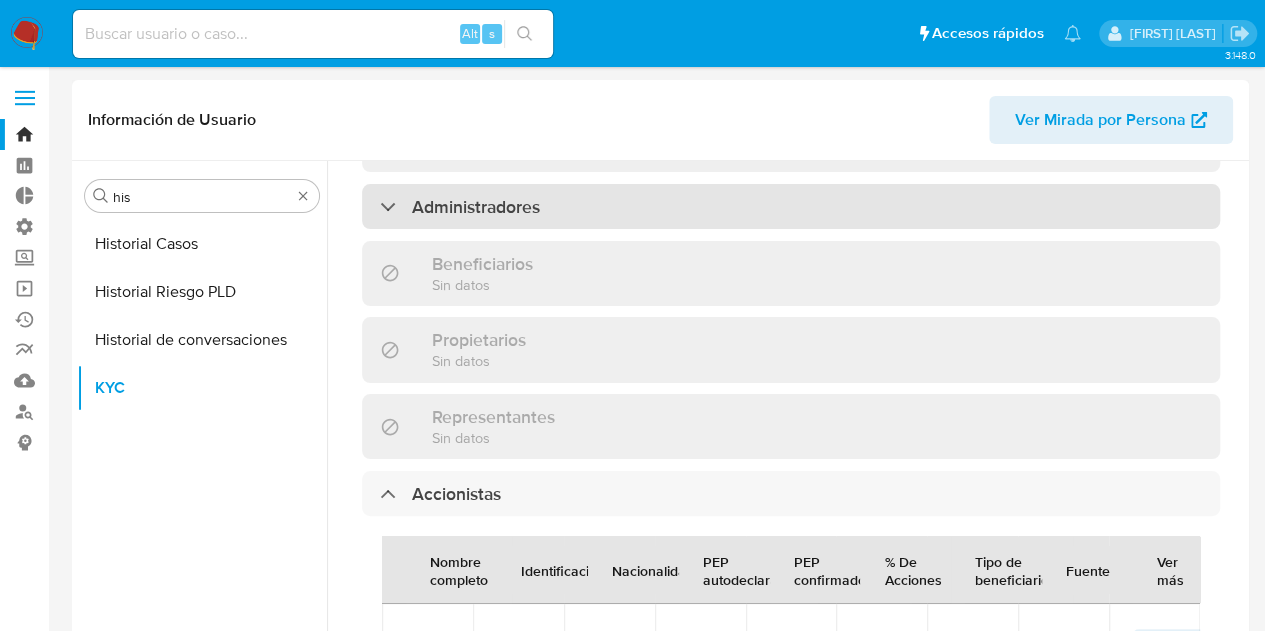 click on "Administradores" at bounding box center [791, 207] 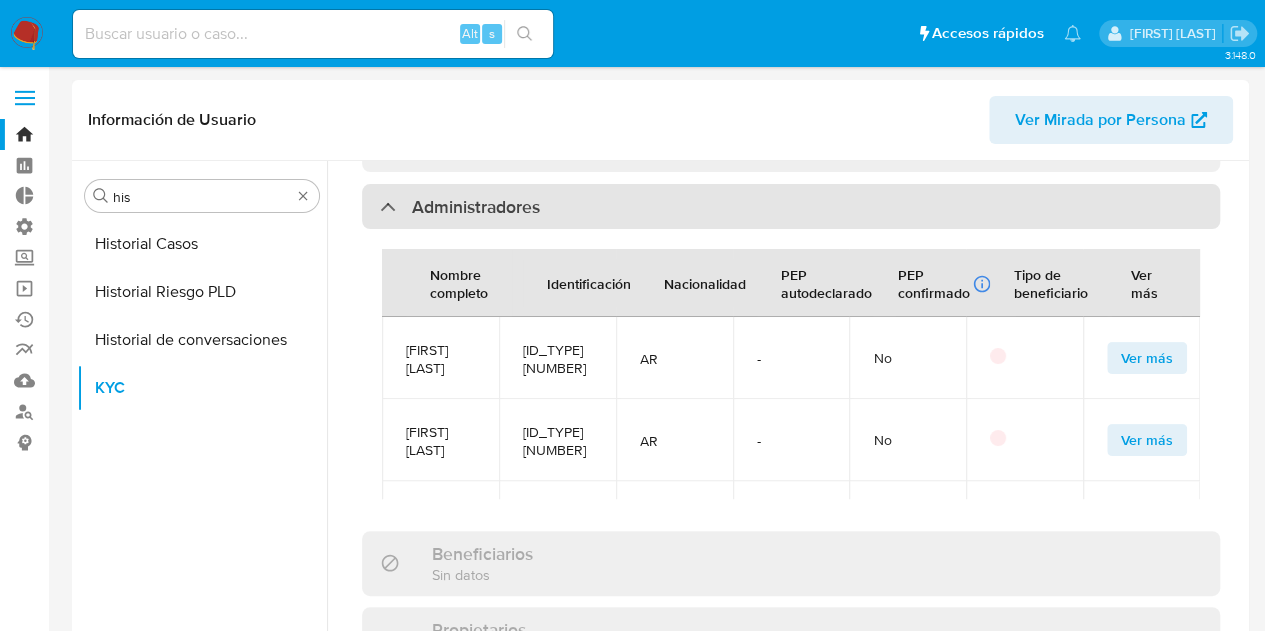 click on "Administradores" at bounding box center [791, 207] 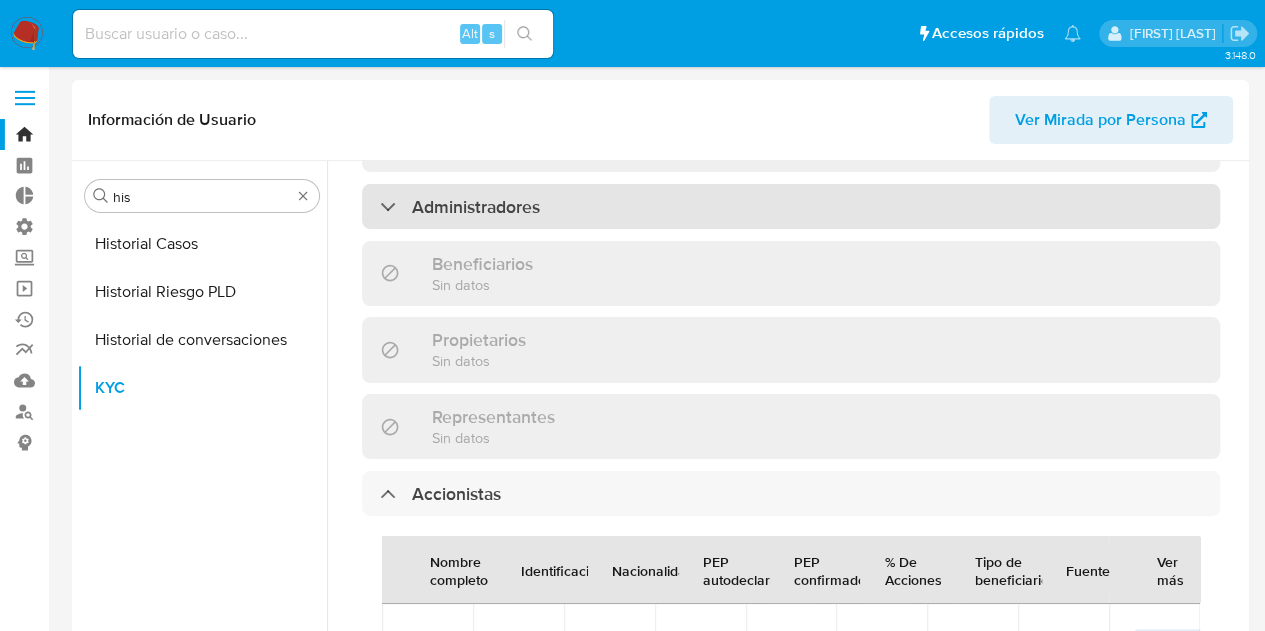 click on "Administradores" at bounding box center (791, 207) 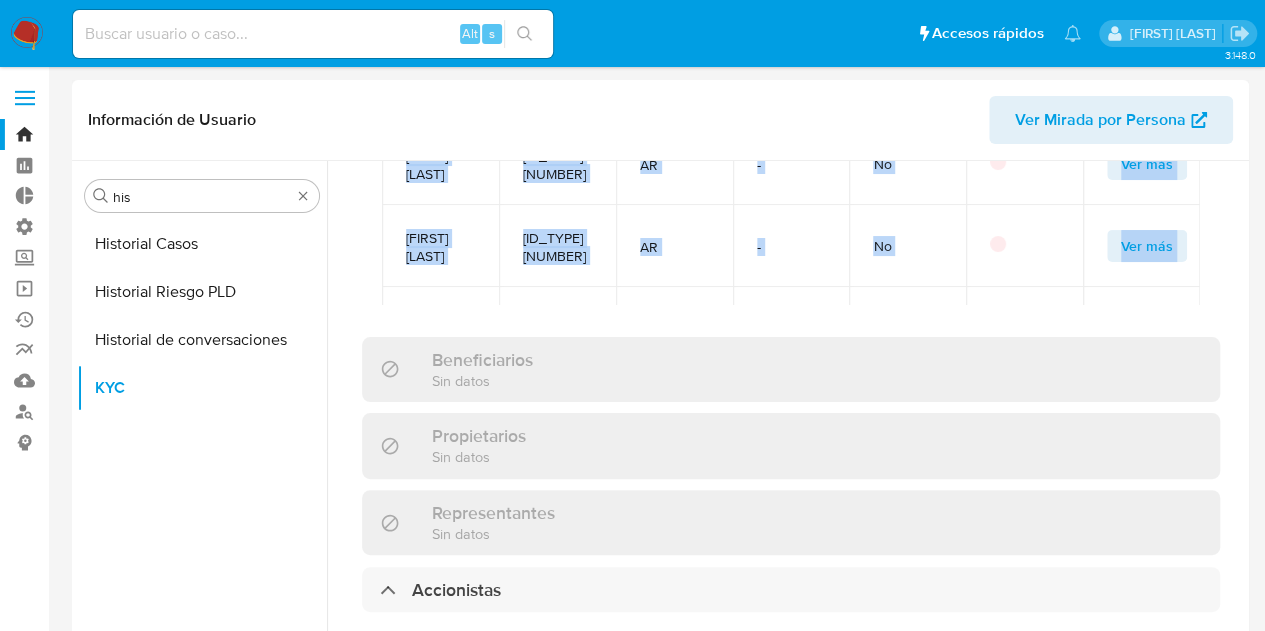 scroll, scrollTop: 1300, scrollLeft: 0, axis: vertical 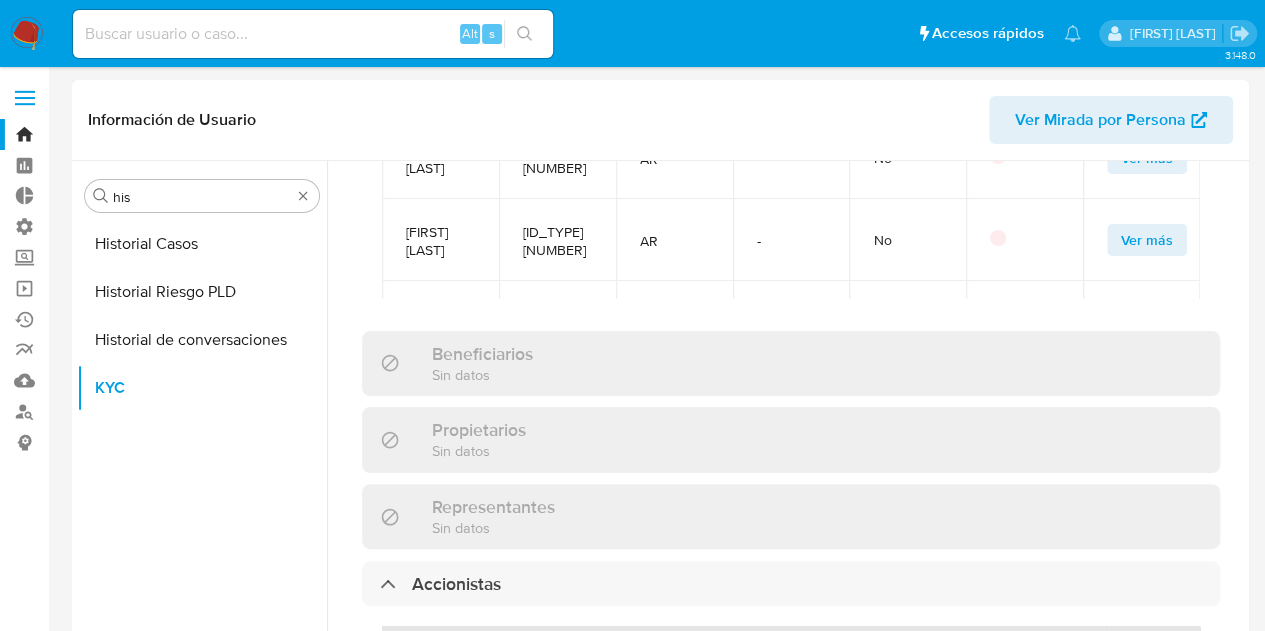 click on "Información de empresa   ID de usuario :    [USER_ID]   Nombre del comercio :    [COMMERCE_NAME]   Nombre de la entidad :    [ENTITY_NAME]   Tipo compañía :    [COMPANY_TYPE]   Fecha de inscripción :    [DATE]   Fecha de constitución :    -   Número de inscripción :    [NUMBER] P   Sujeto obligado :    No   Tipo de entidad :    Compañia   Sitio :    MLA   Nacionalidad :    AR   Identificación del comercio :    [TAX_ID]   Nivel de KYC :    verified   Transacciones :    -   Fatca :    No   Dirección principal :    [STREET] [NUMBER] CP: [POSTAL_CODE] - [CITY], [STATE], Argentina   Perfil Inferido   Éste campo indica la información de Nivel Socioeconómico del usuario :    [CURRENCY] [AMOUNT]   Relación del representante :    -   PEP confirmado   Obtenido de listas internas :    No   Ingreso documental :    [CURRENCY] [AMOUNT]   Egresos mensuales :    -   Cantidad de fondos :    -   Fondos recurrentes :    -   Soft descriptor :    [DESCRIPTOR]   Ingresos mensuales : -" at bounding box center (791, 163) 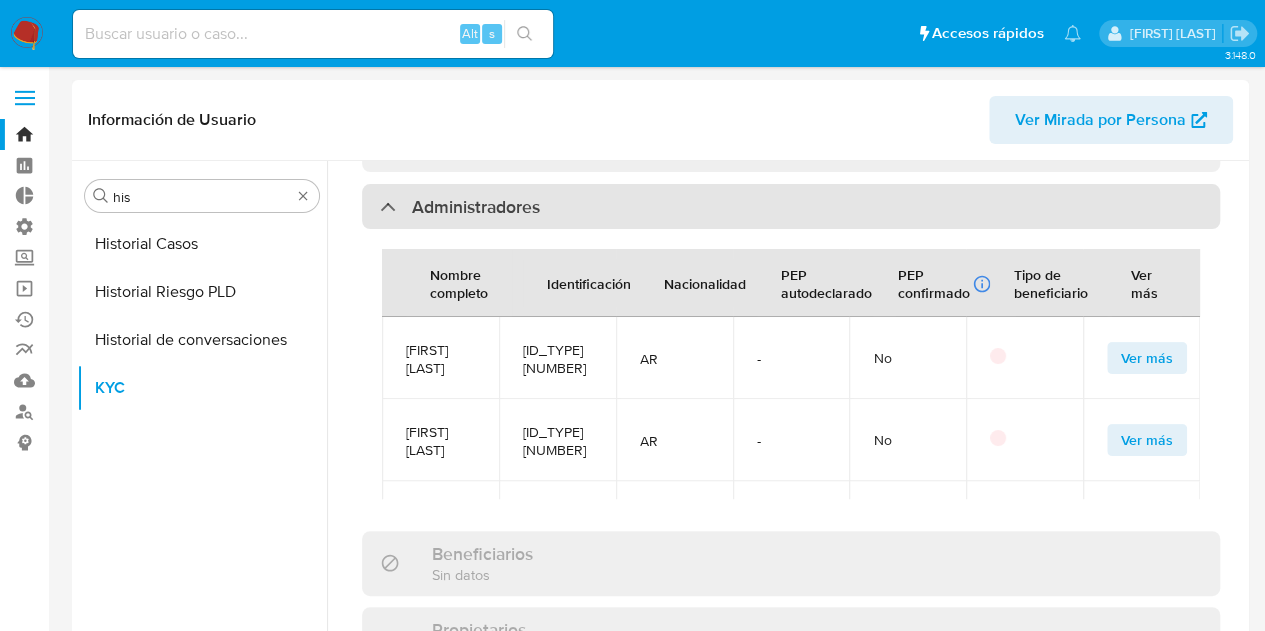 click on "Administradores" at bounding box center (791, 207) 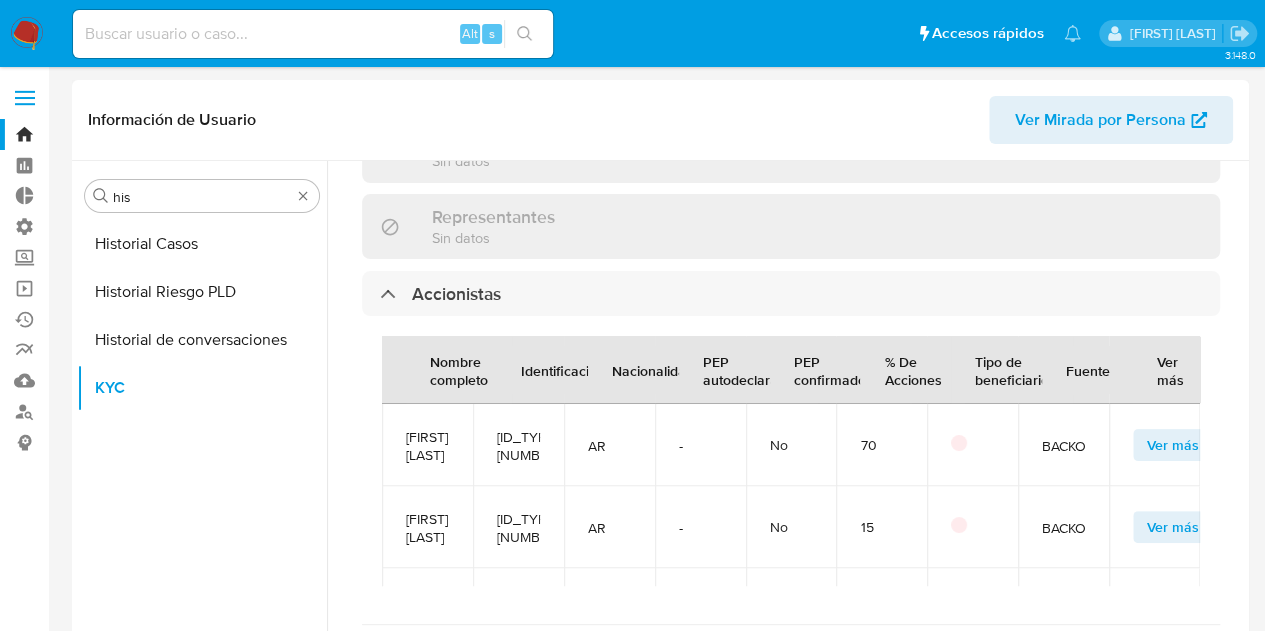 scroll, scrollTop: 1400, scrollLeft: 0, axis: vertical 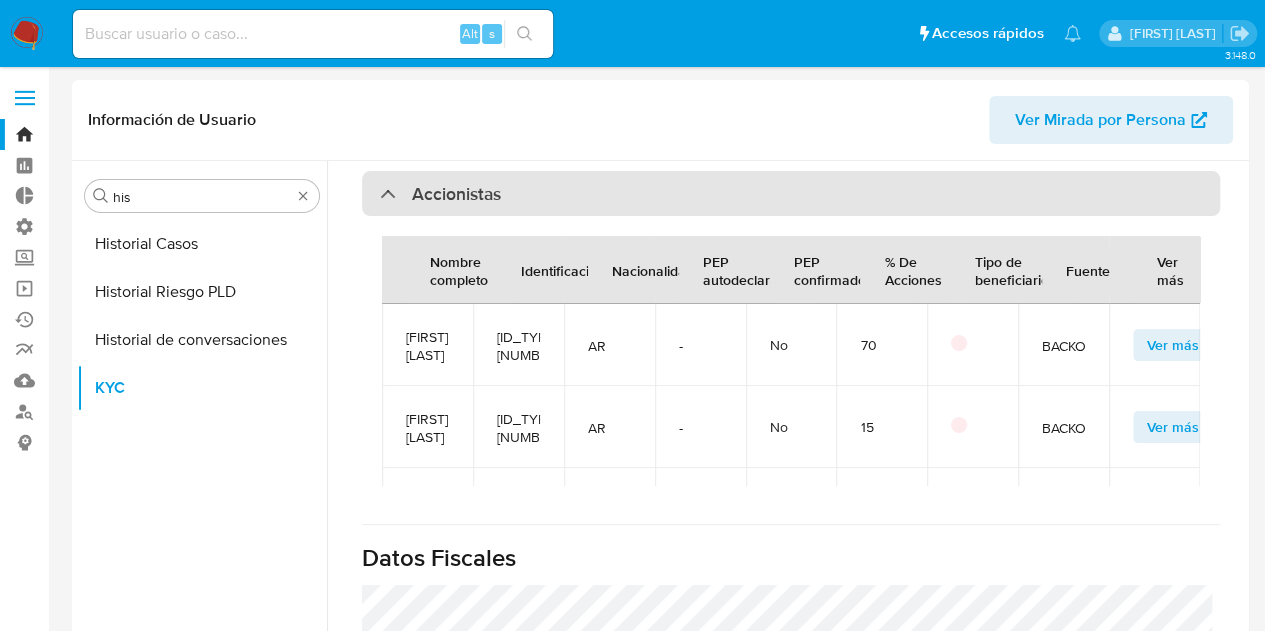 click on "Accionistas" at bounding box center [791, 194] 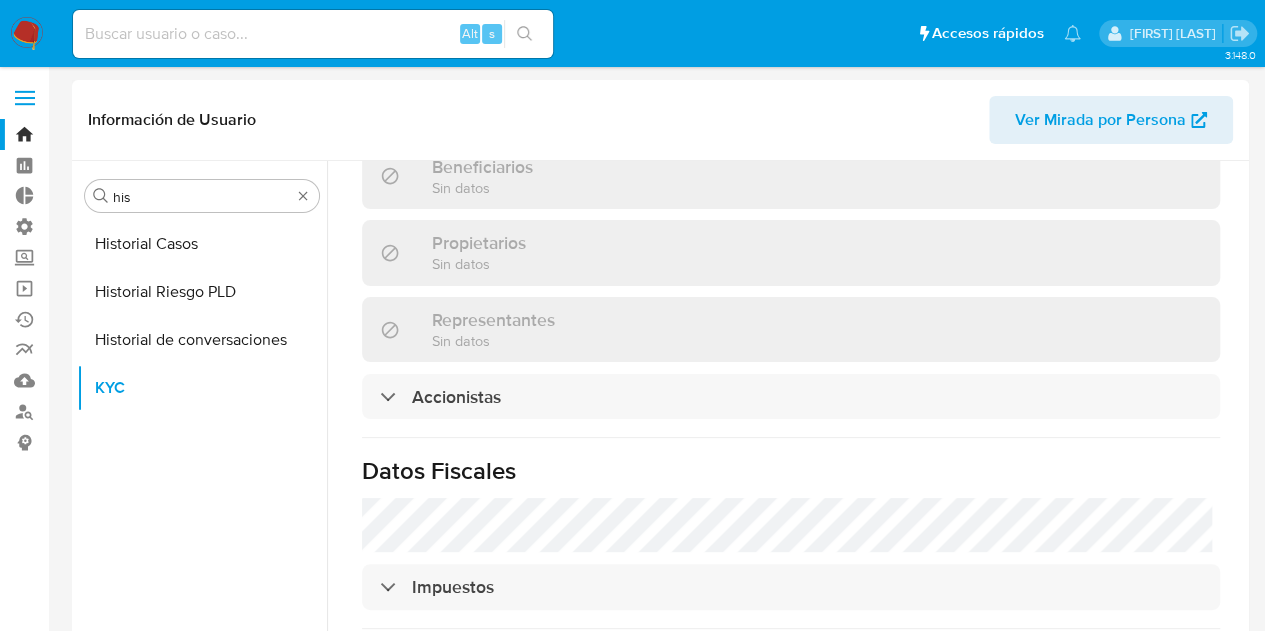 scroll, scrollTop: 1100, scrollLeft: 0, axis: vertical 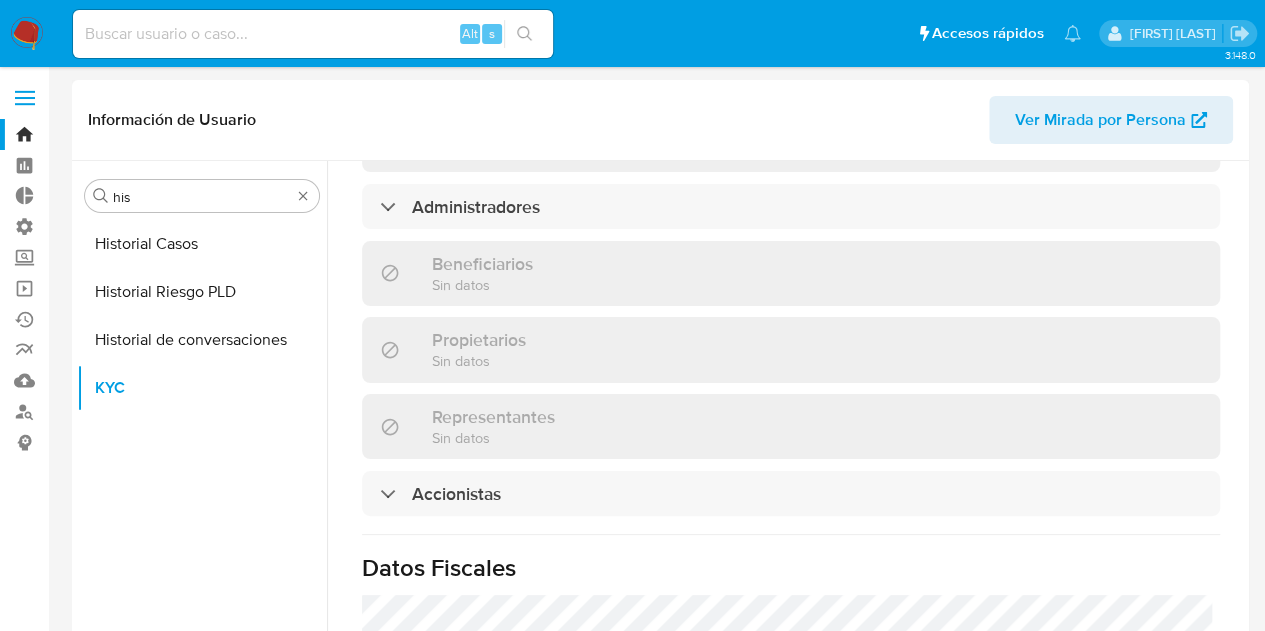 click on "Propietarios" at bounding box center [479, 340] 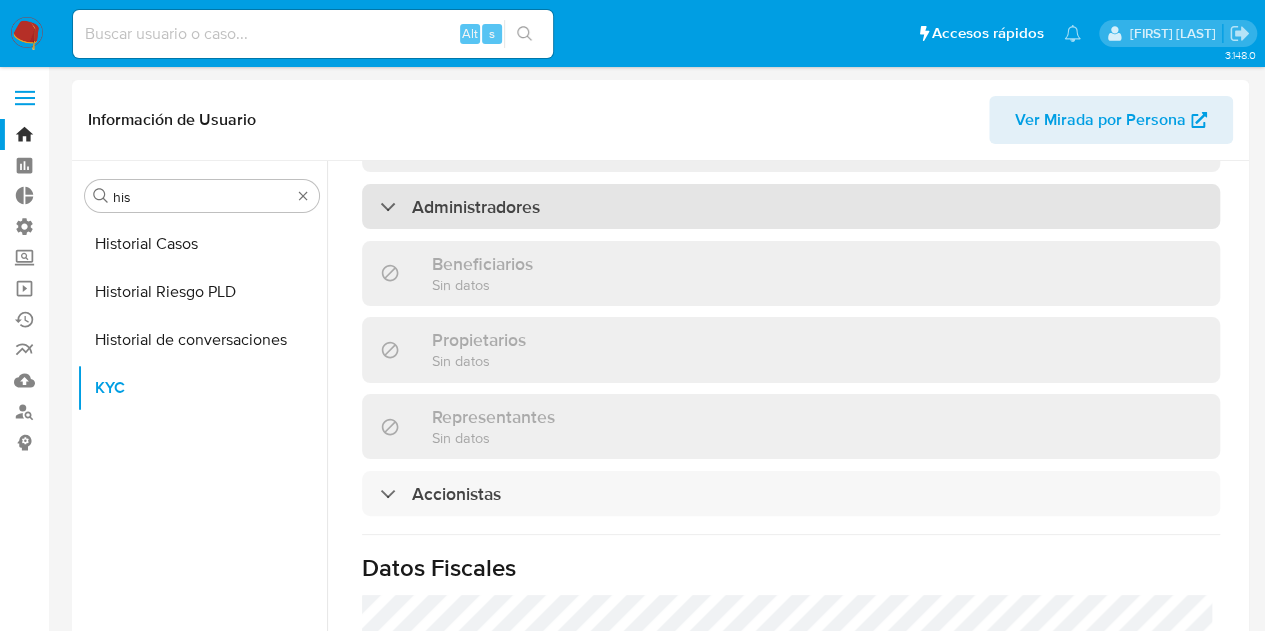 click on "Administradores" at bounding box center [476, 207] 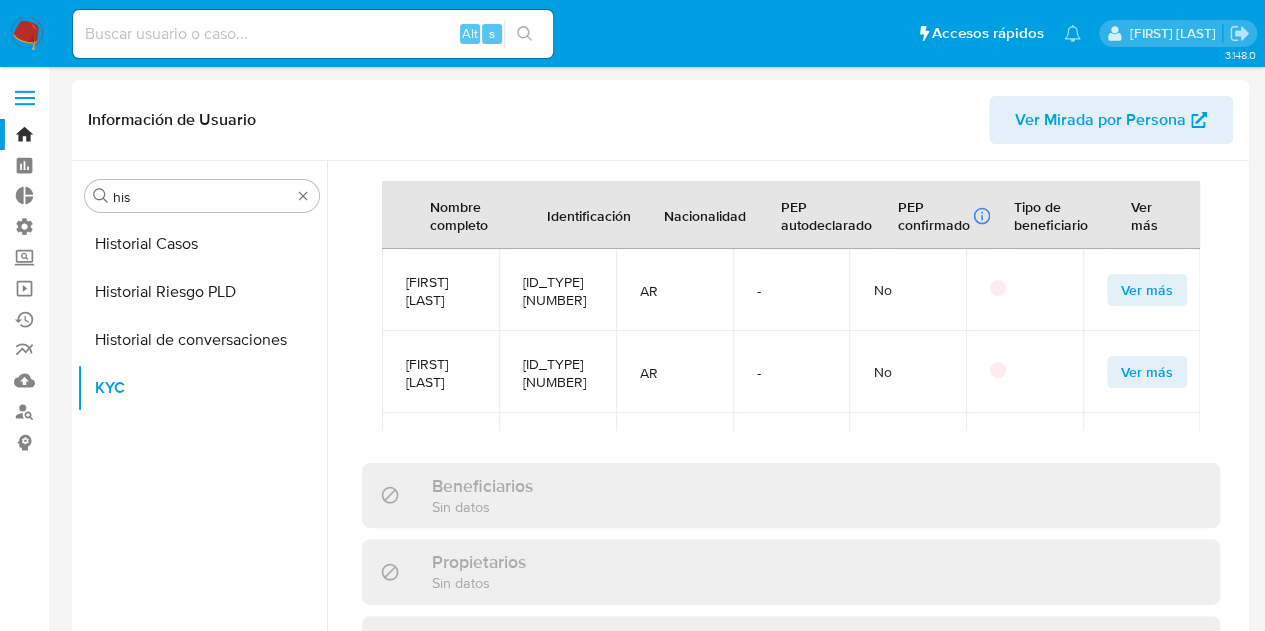 scroll, scrollTop: 1200, scrollLeft: 0, axis: vertical 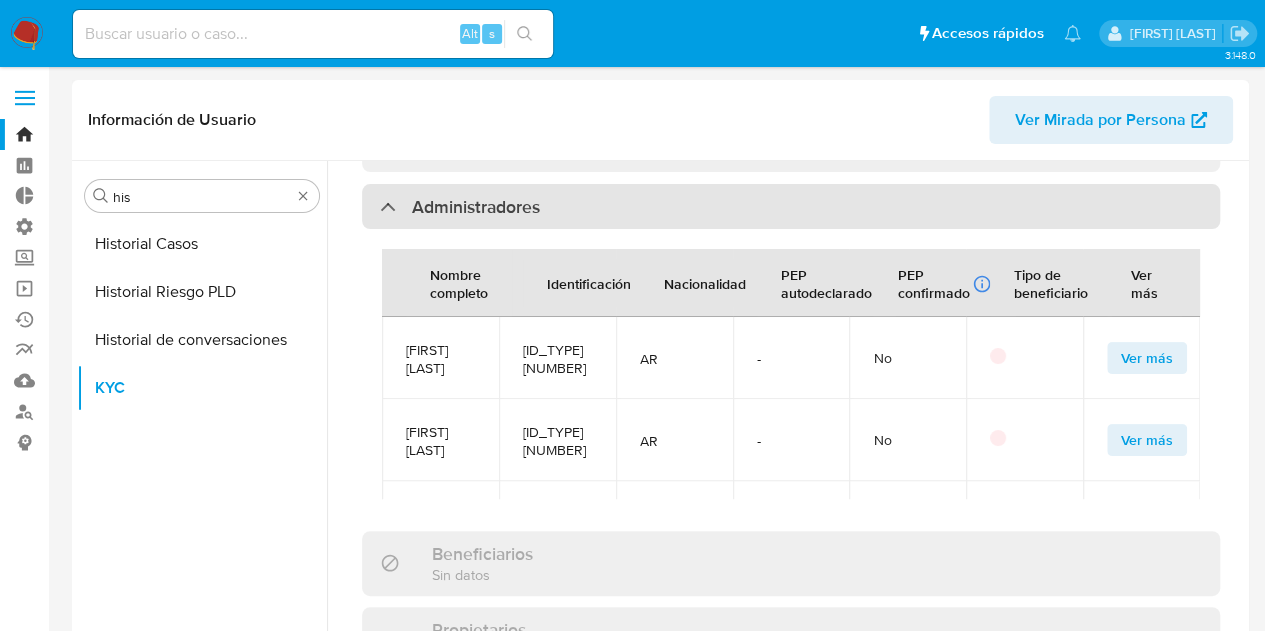 click on "Administradores" at bounding box center [791, 207] 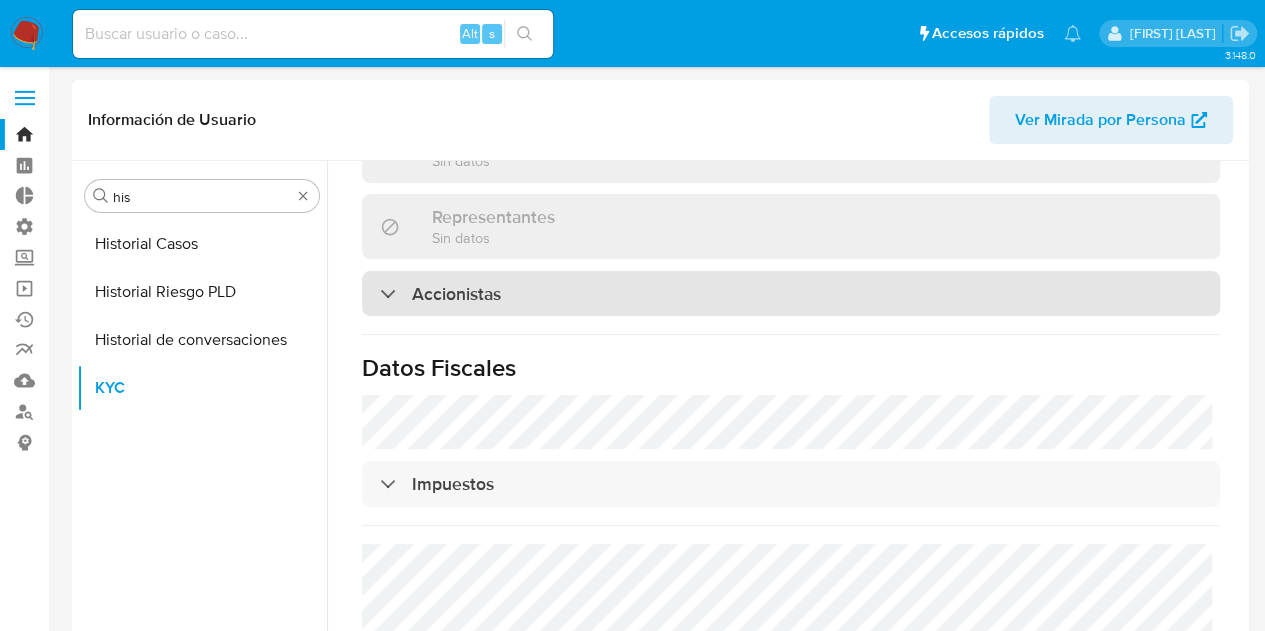 click on "Accionistas" at bounding box center (791, 294) 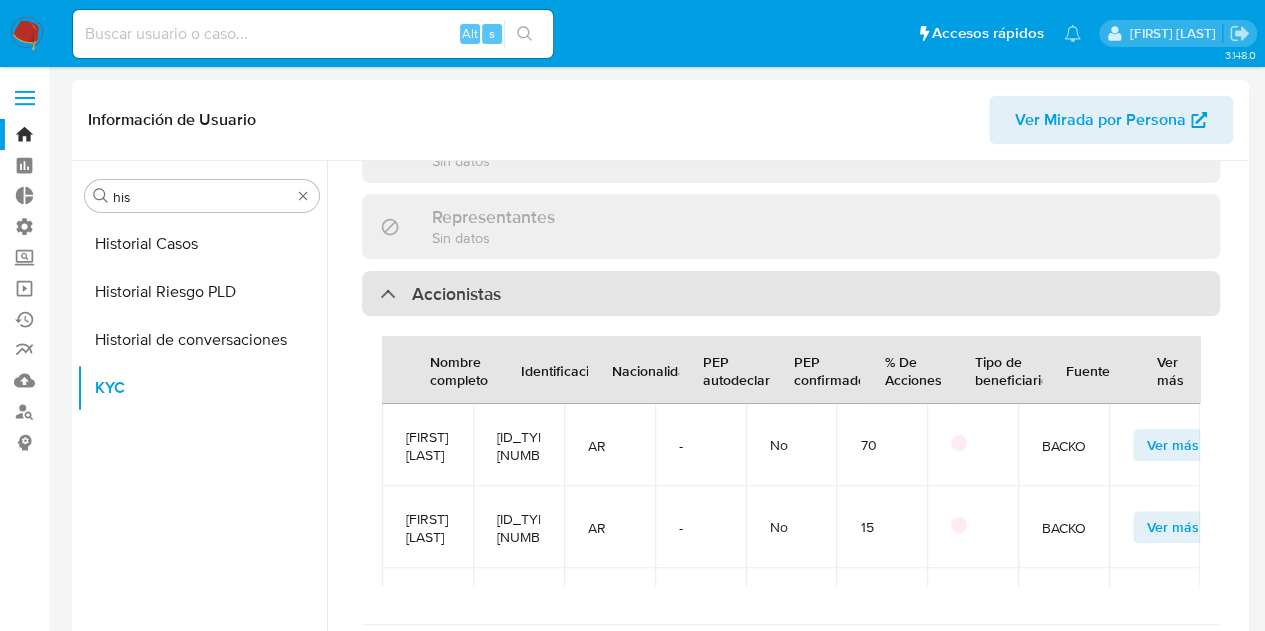 scroll 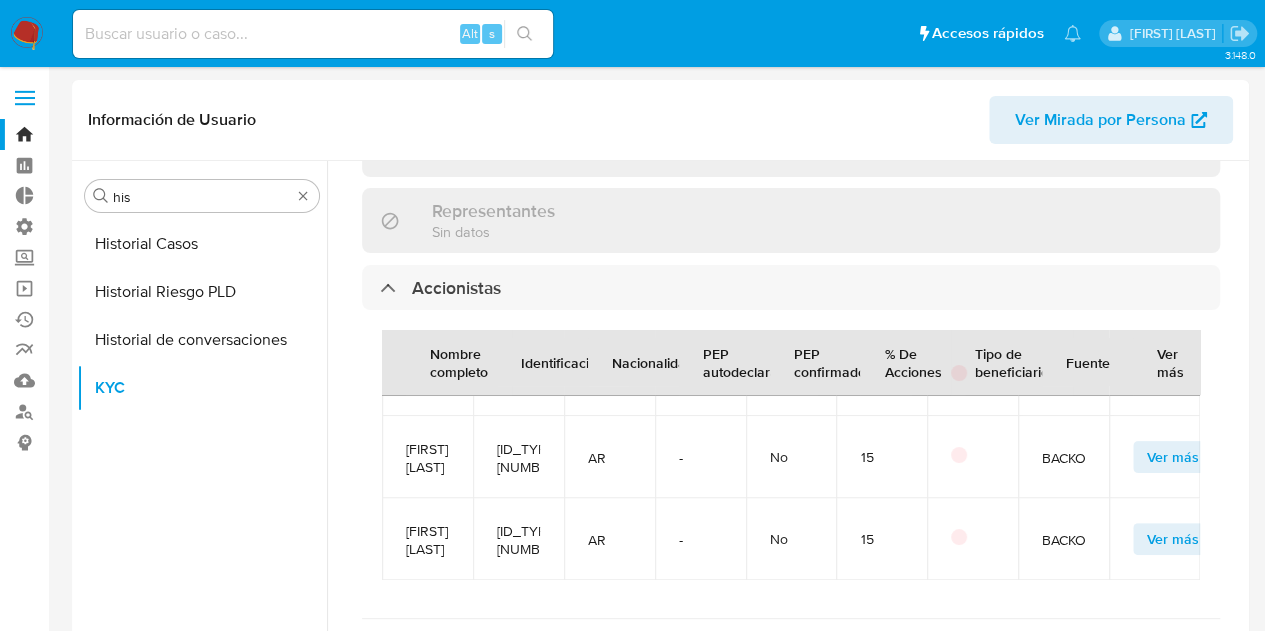 click at bounding box center [313, 34] 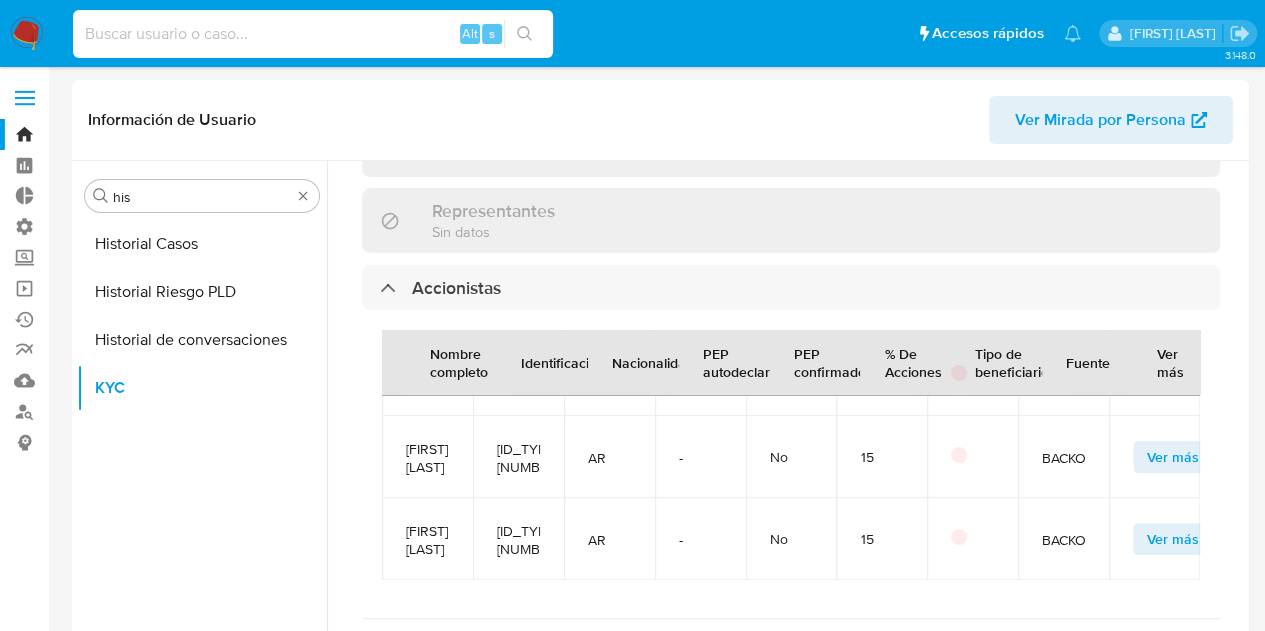 paste on "[USER_ID]" 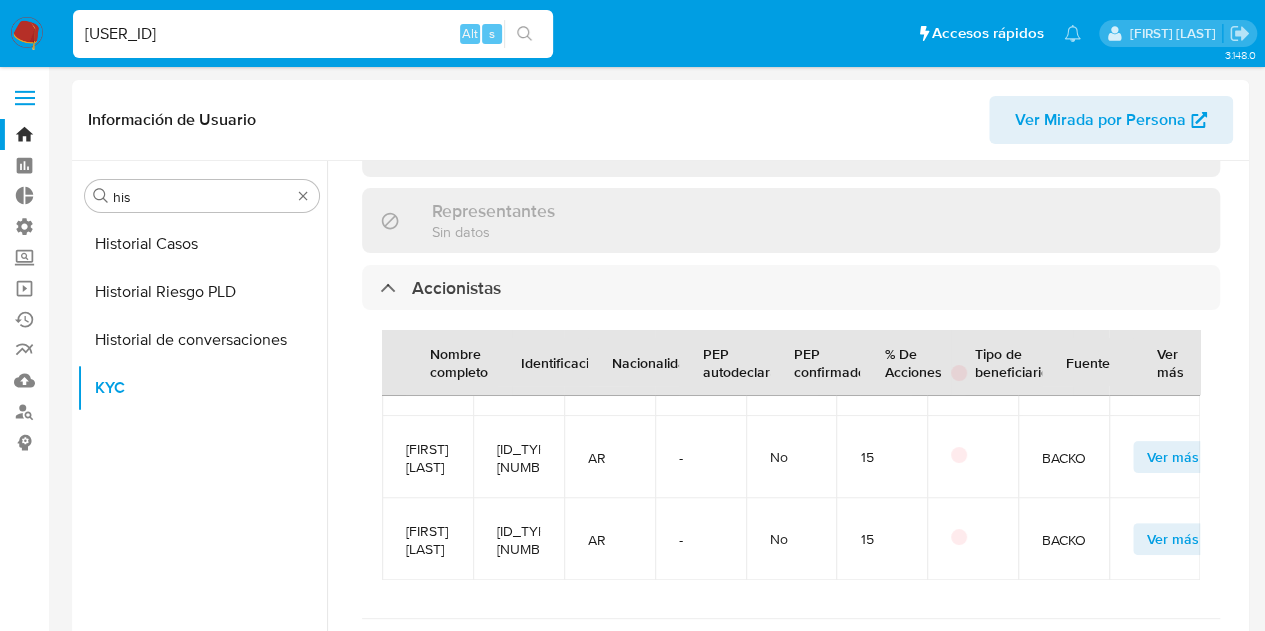 type on "[USER_ID]" 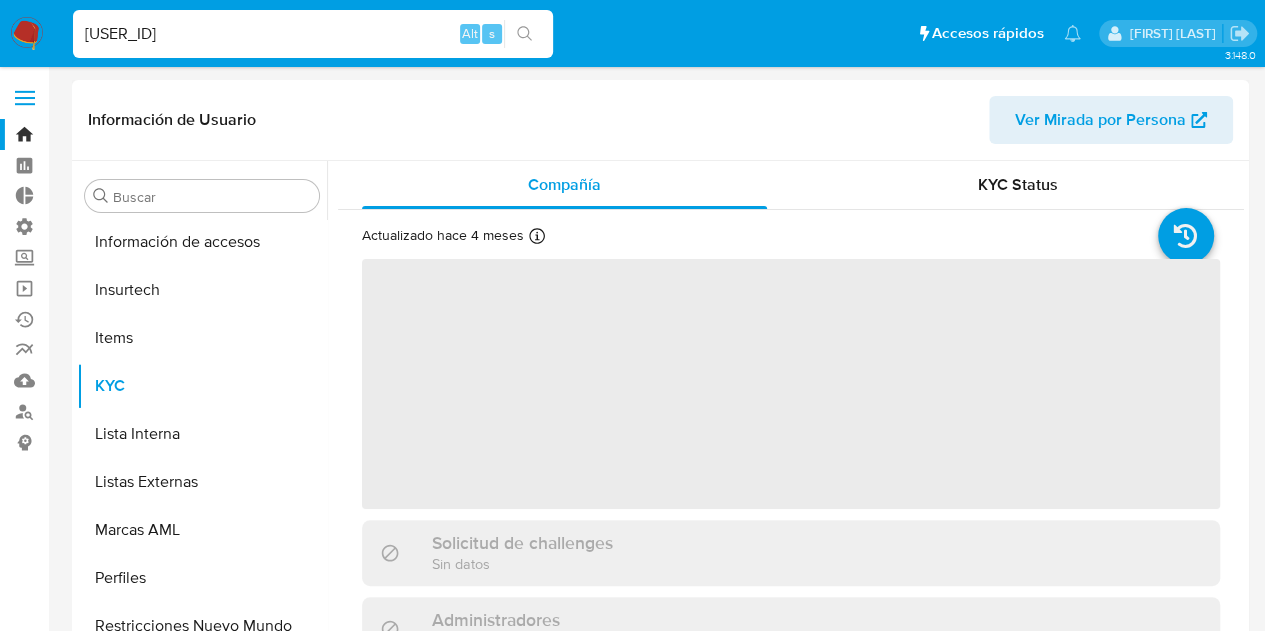 scroll, scrollTop: 749, scrollLeft: 0, axis: vertical 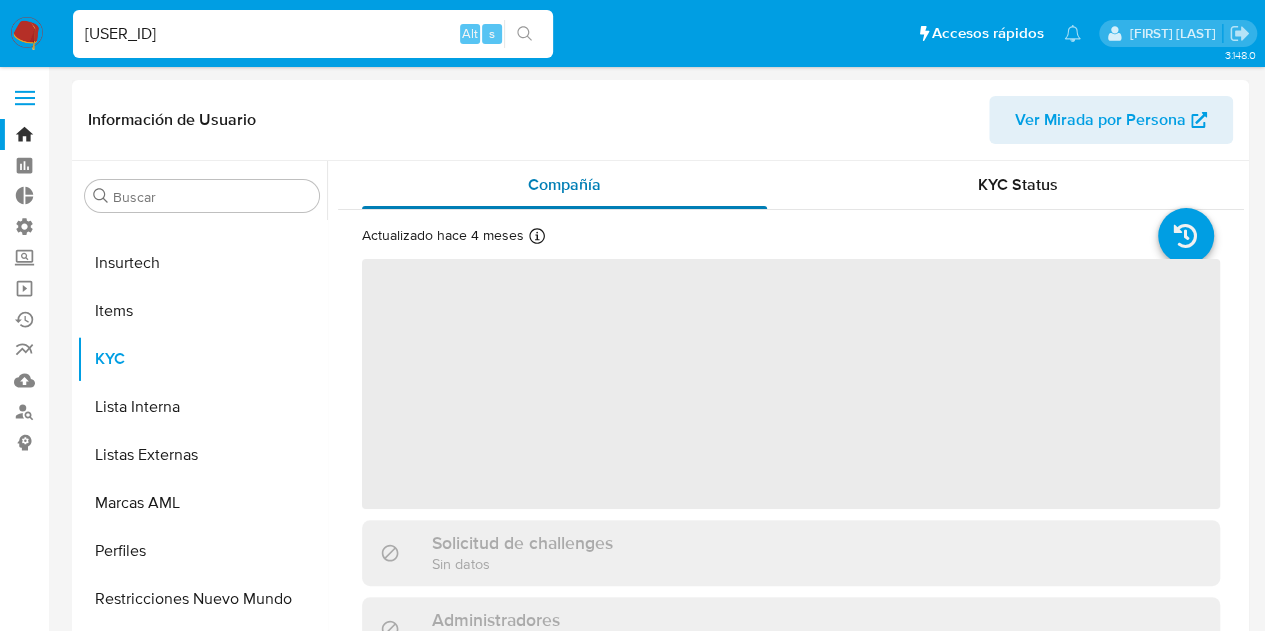 select on "10" 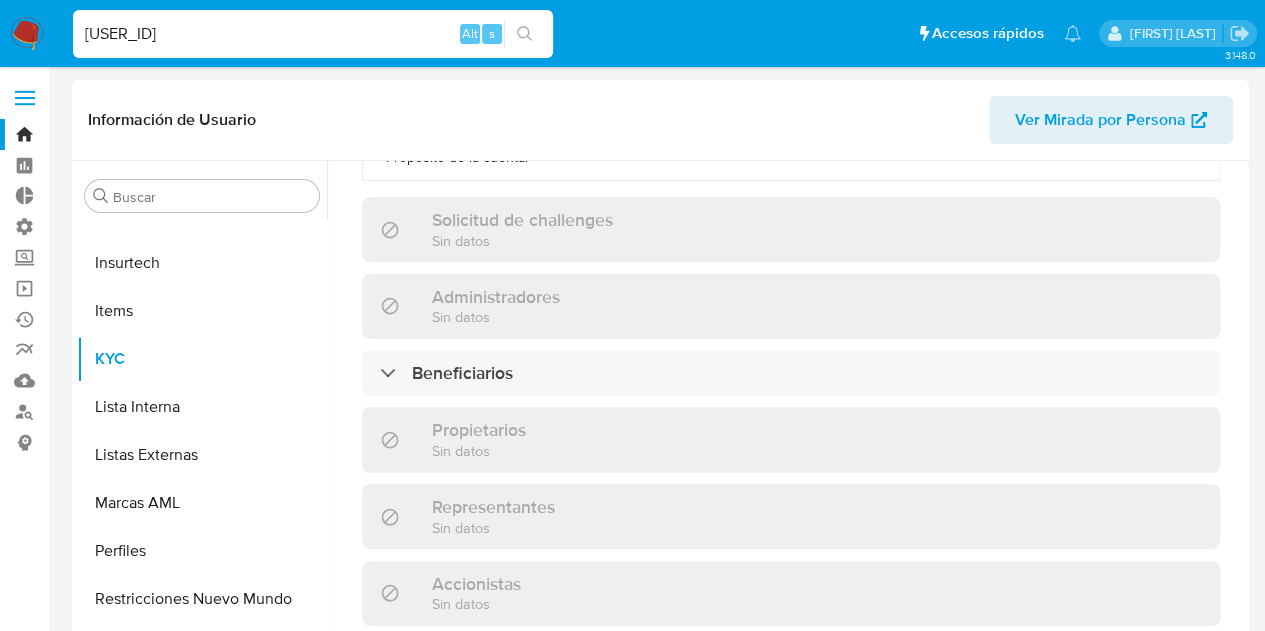 scroll, scrollTop: 900, scrollLeft: 0, axis: vertical 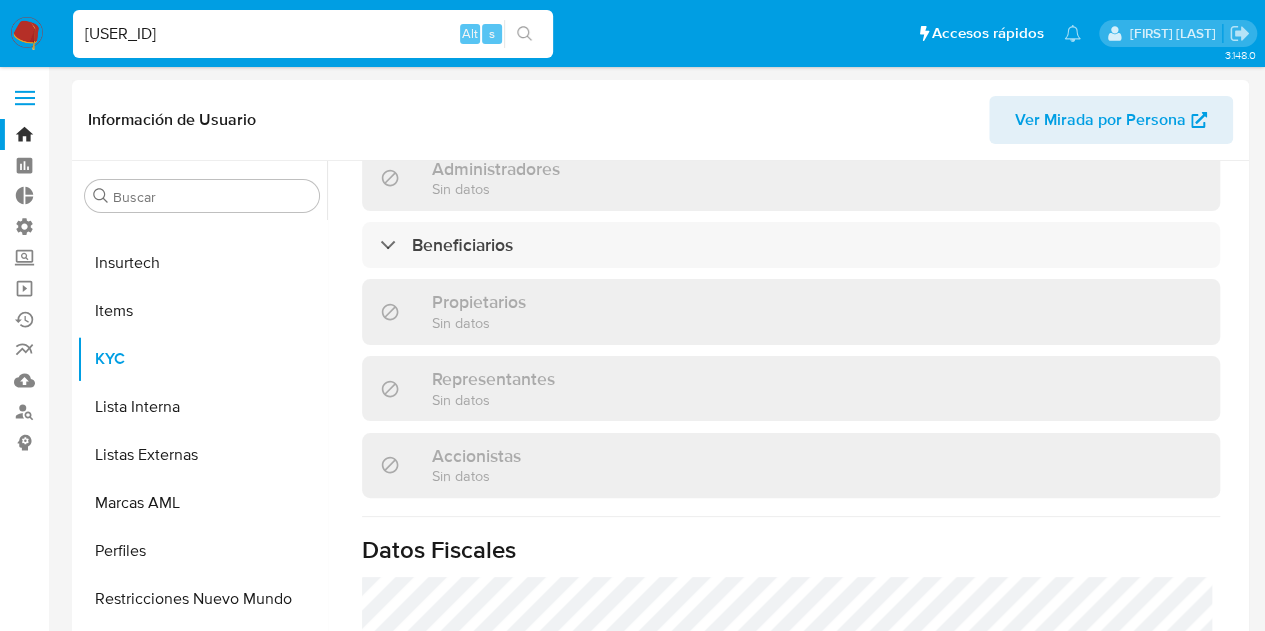 click on "Información de empresa   ID de usuario :    [USER_ID]   Nombre del comercio :    [COMMERCE_NAME]   Nombre de la entidad :    [ENTITY_NAME]   Tipo compañía :    [COMPANY_TYPE]   Fecha de inscripción :    -   Fecha de constitución :    -   Número de inscripción :    -   Sujeto obligado :    -   Tipo de entidad :    Compañia   Sitio :    CBT   Nacionalidad :    -   Identificación del comercio :    [TAX_ID]   Nivel de KYC :    declared   Transacciones :    -   Fatca :    -   Dirección principal :      Relación del representante :    -   PEP confirmado   Obtenido de listas internas :    No   Egresos mensuales :    -   Cantidad de fondos :    -   Fondos recurrentes :    -   Soft descriptor :    -   Ingresos mensuales :    -   Ingresos mensuales :    - Datos de contacto   Apodo :    -   Email de contacto : [EMAIL]   Correo corporativo :    -   Sitio :    CBT   Nombre completo :" at bounding box center [791, 72] 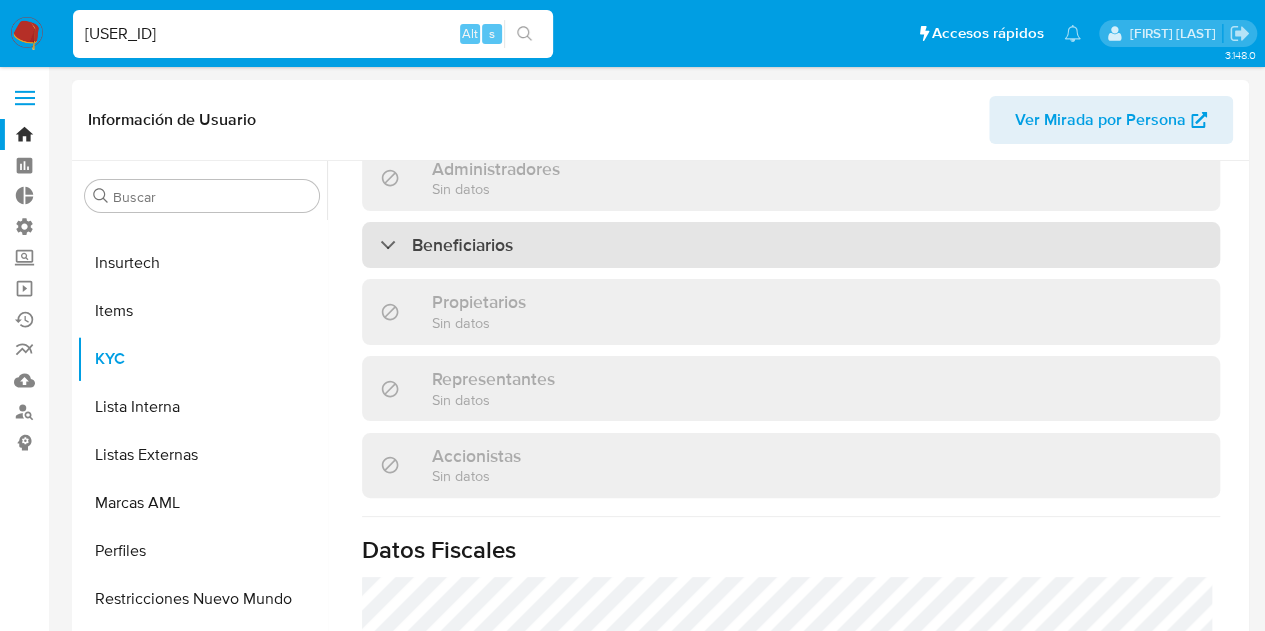 click on "Beneficiarios" at bounding box center (791, 245) 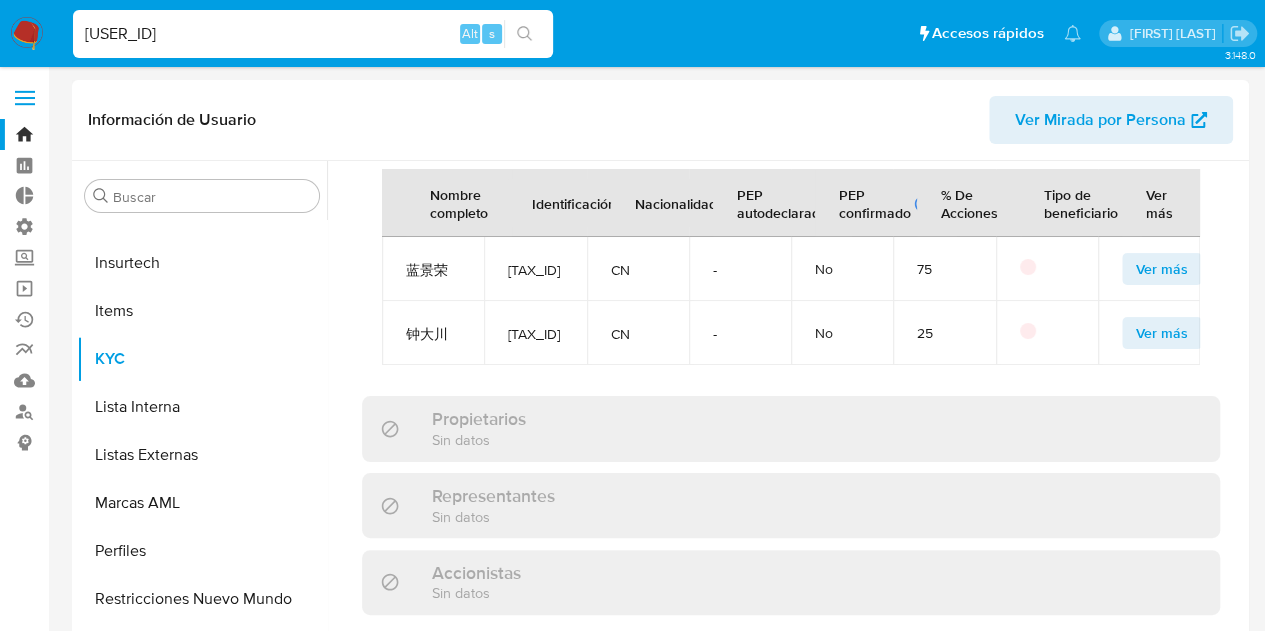 scroll, scrollTop: 1100, scrollLeft: 0, axis: vertical 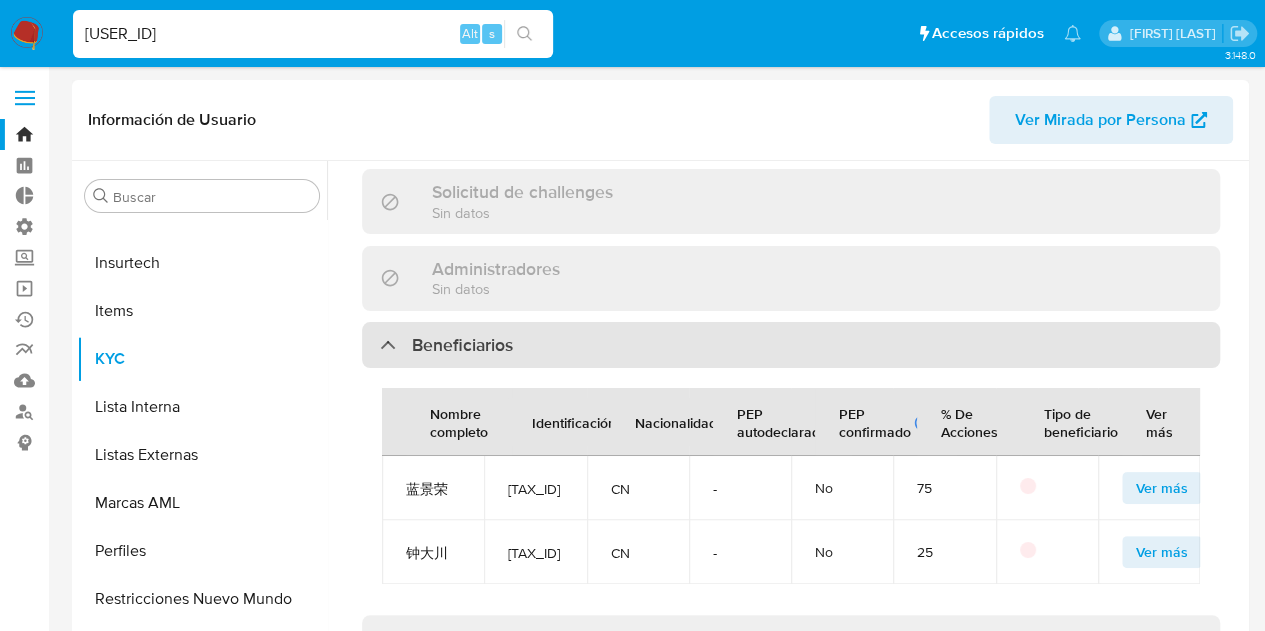 click on "Beneficiarios" at bounding box center [791, 345] 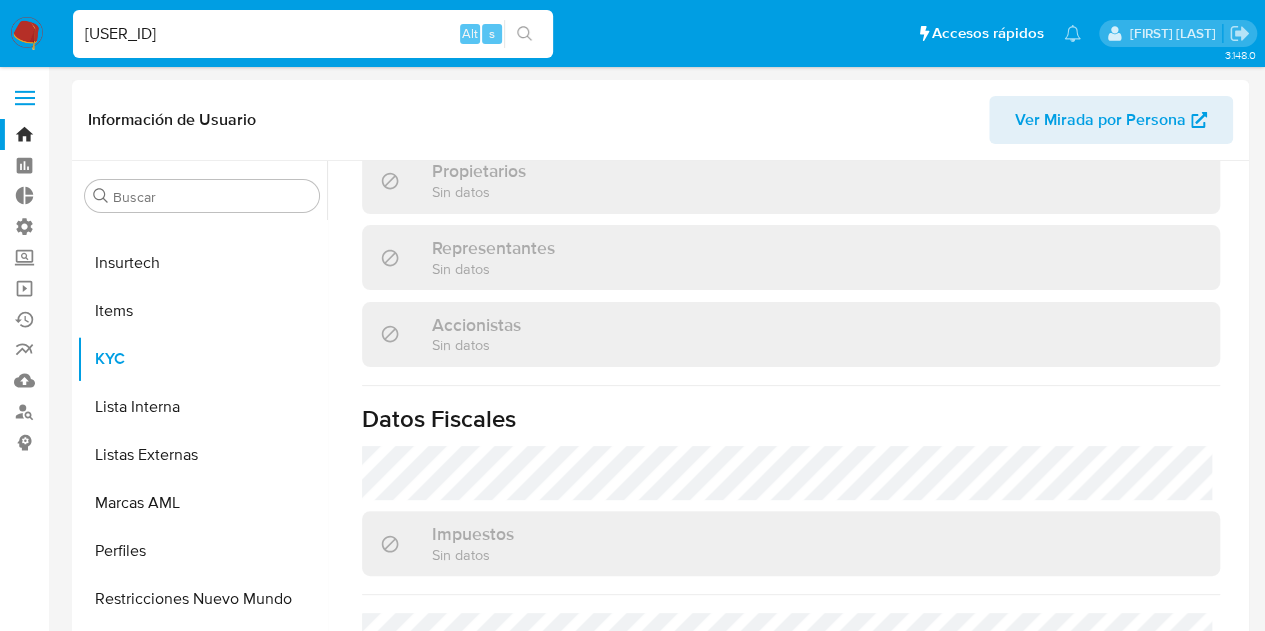 scroll, scrollTop: 796, scrollLeft: 0, axis: vertical 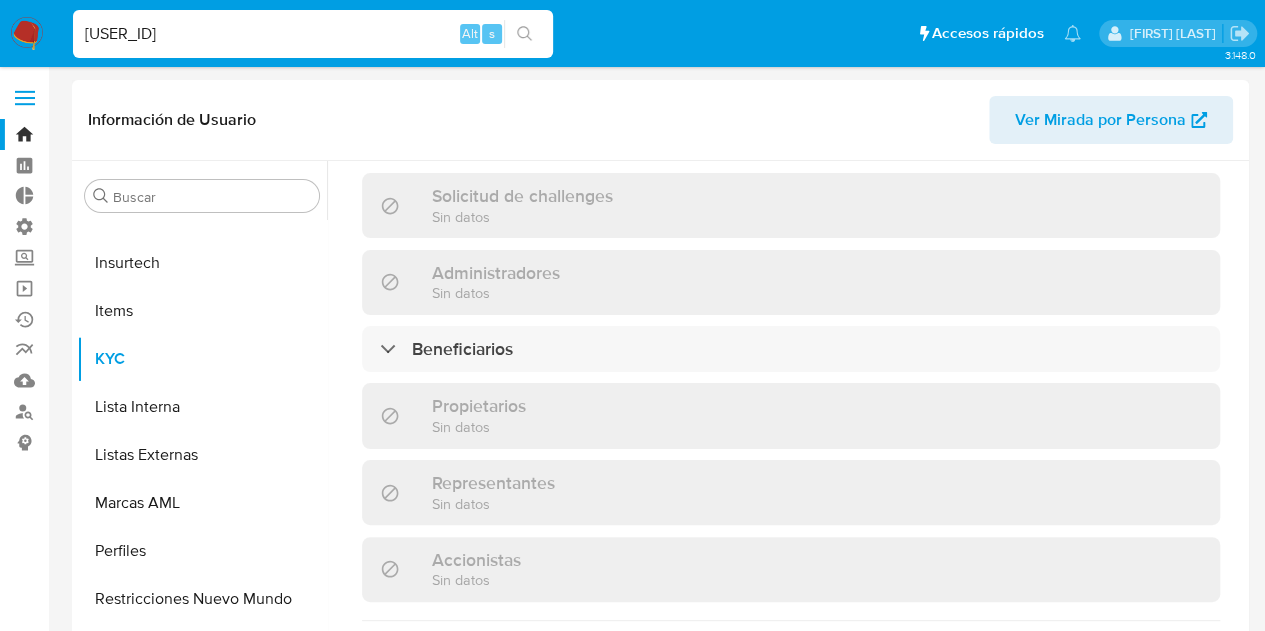 click on "Administradores Sin datos" at bounding box center [791, 282] 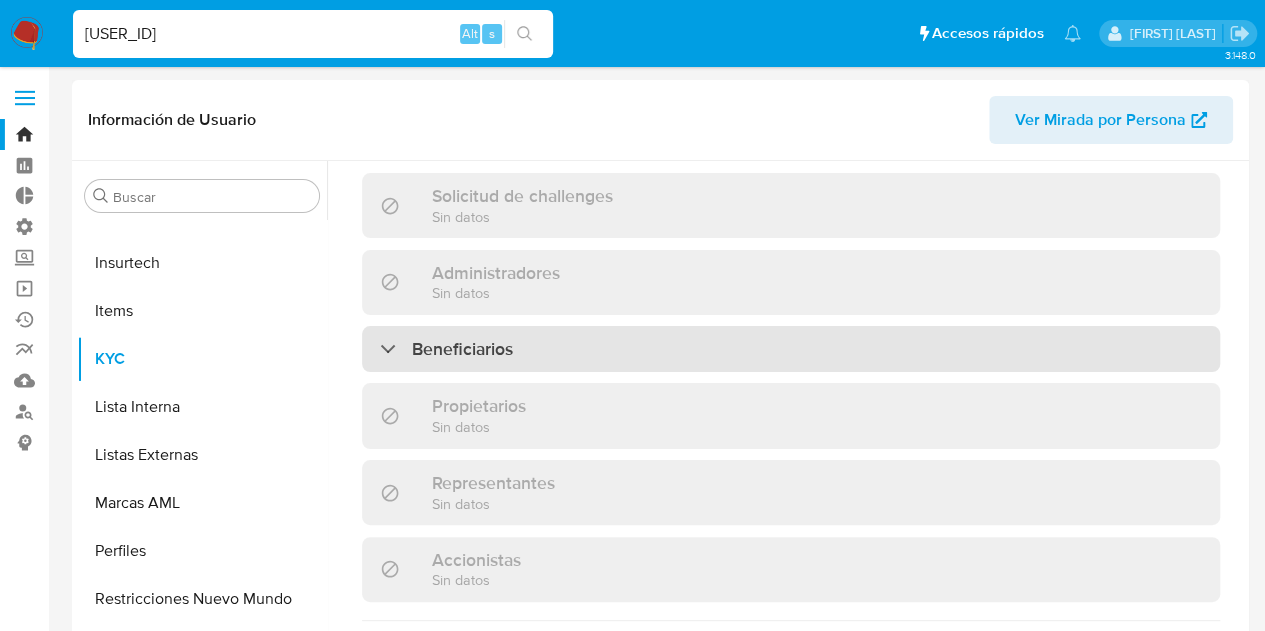 click on "Beneficiarios" at bounding box center (791, 349) 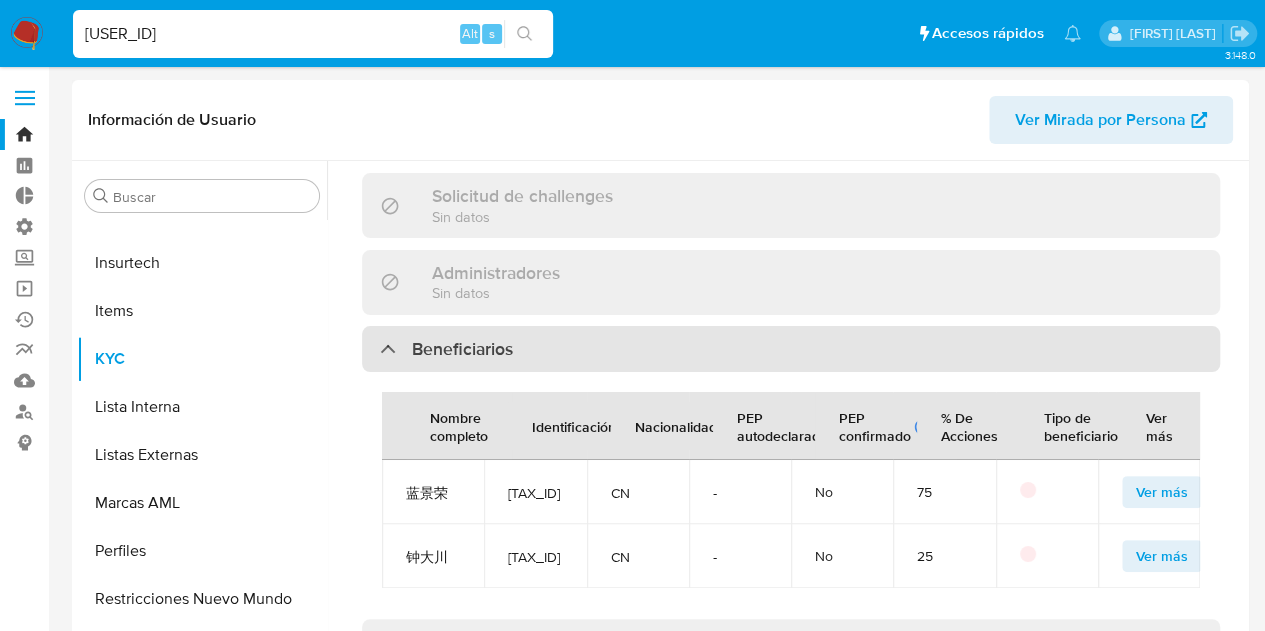 click on "Beneficiarios" at bounding box center [791, 349] 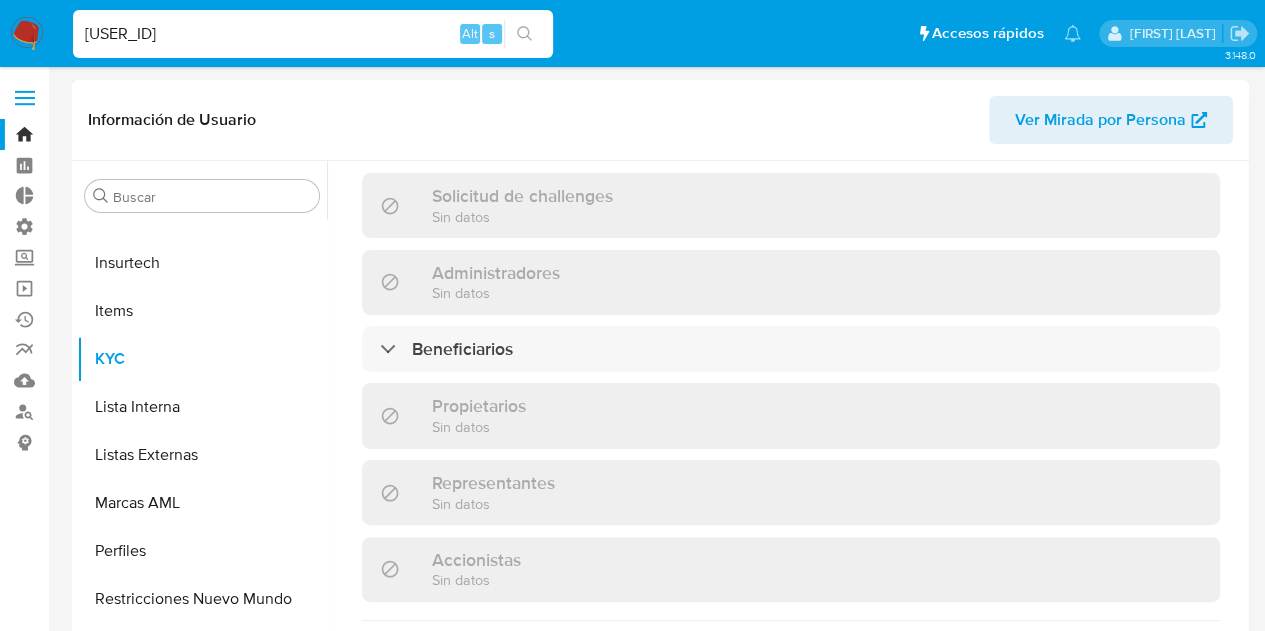 click on "Administradores Sin datos" at bounding box center [791, 282] 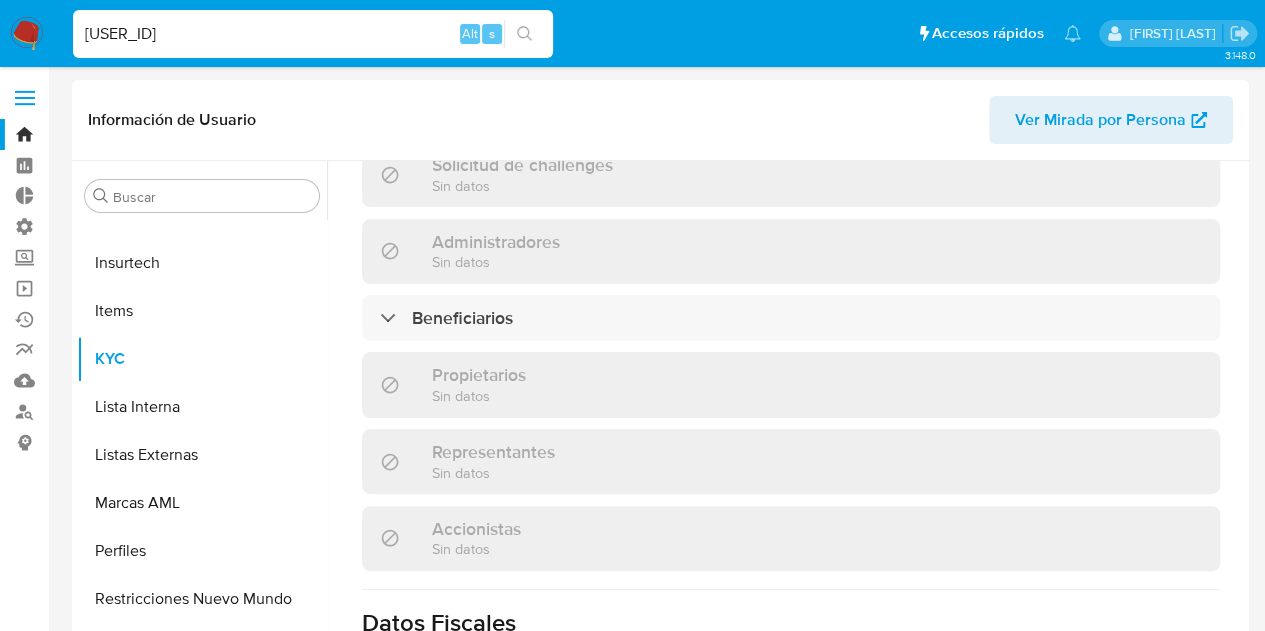 scroll, scrollTop: 796, scrollLeft: 0, axis: vertical 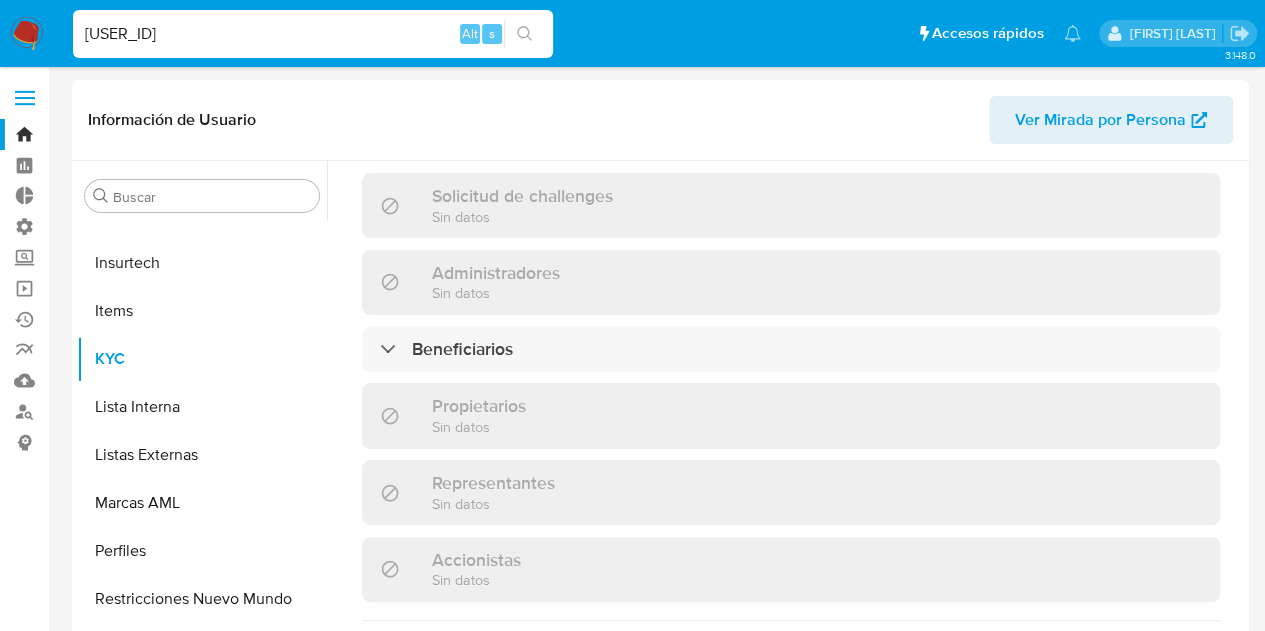 drag, startPoint x: 363, startPoint y: 33, endPoint x: 0, endPoint y: 39, distance: 363.0496 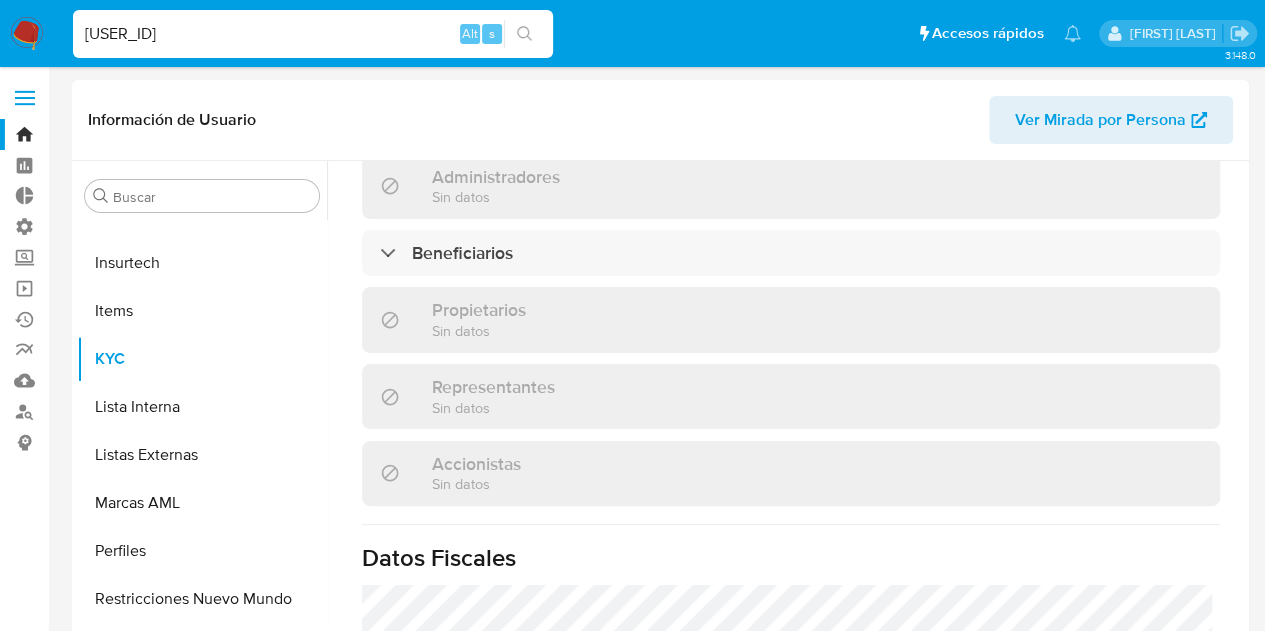 scroll, scrollTop: 796, scrollLeft: 0, axis: vertical 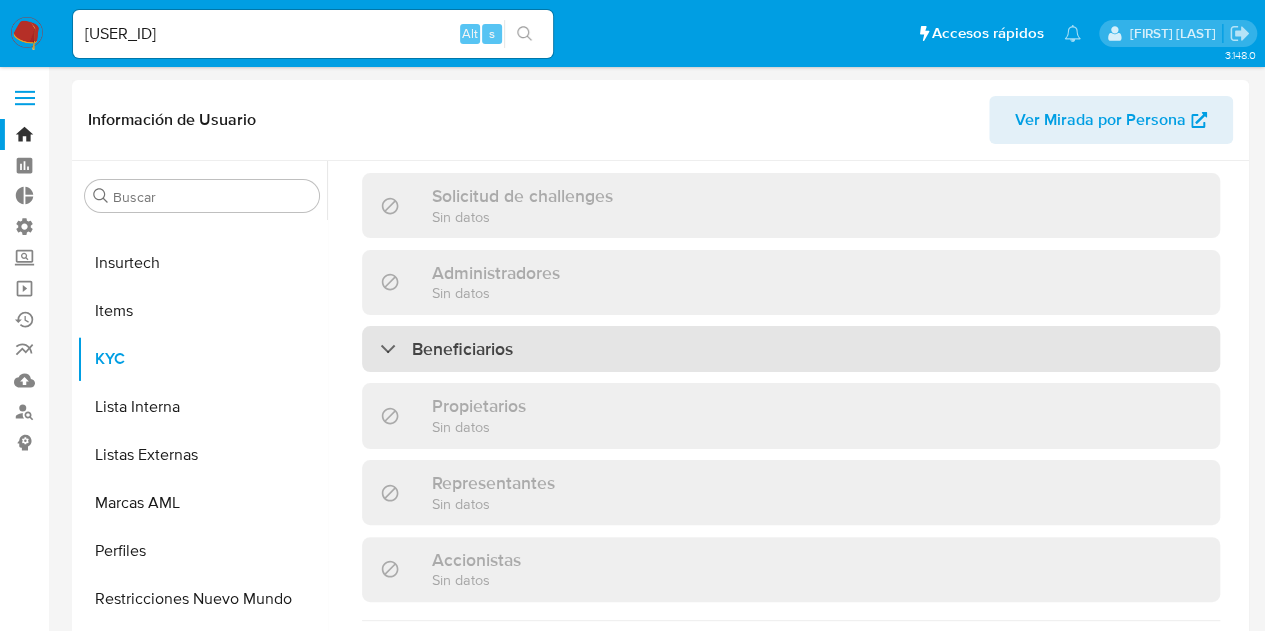 click on "Beneficiarios" at bounding box center [791, 349] 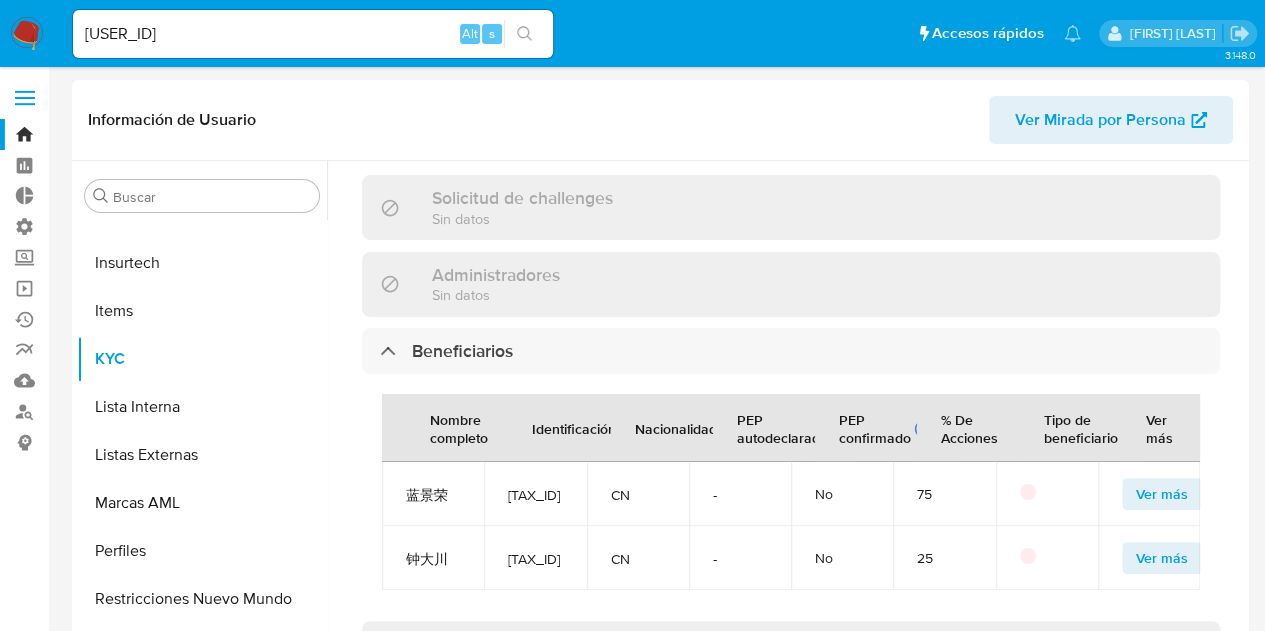 scroll, scrollTop: 696, scrollLeft: 0, axis: vertical 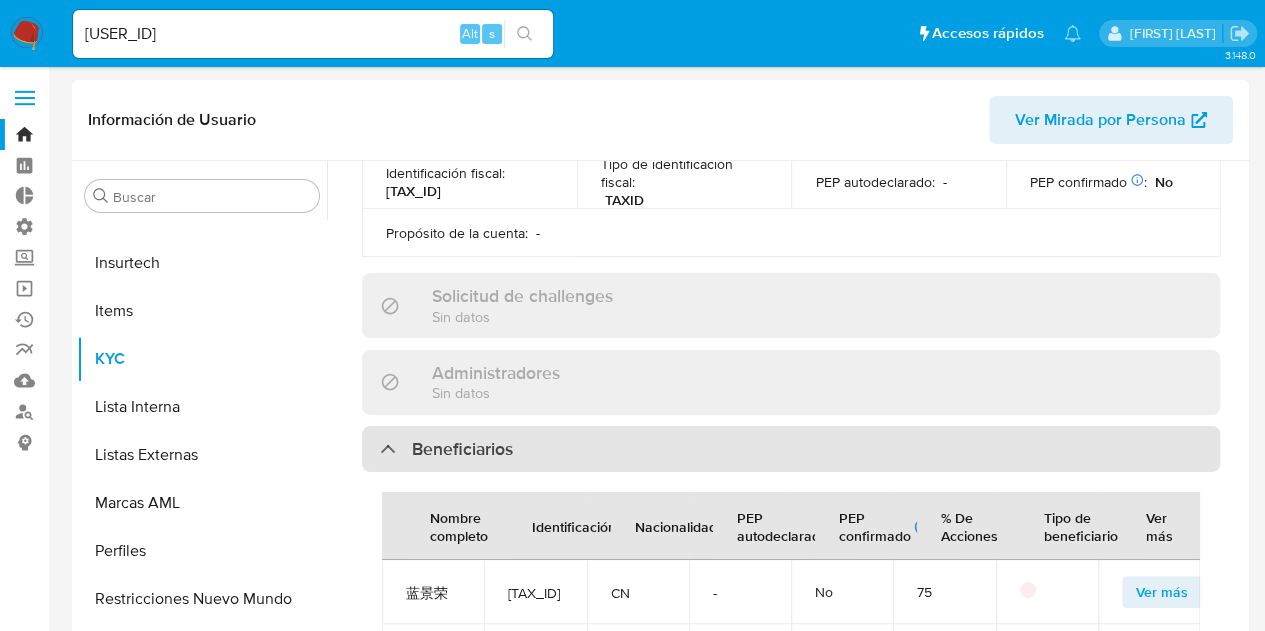 click on "Beneficiarios" at bounding box center [791, 449] 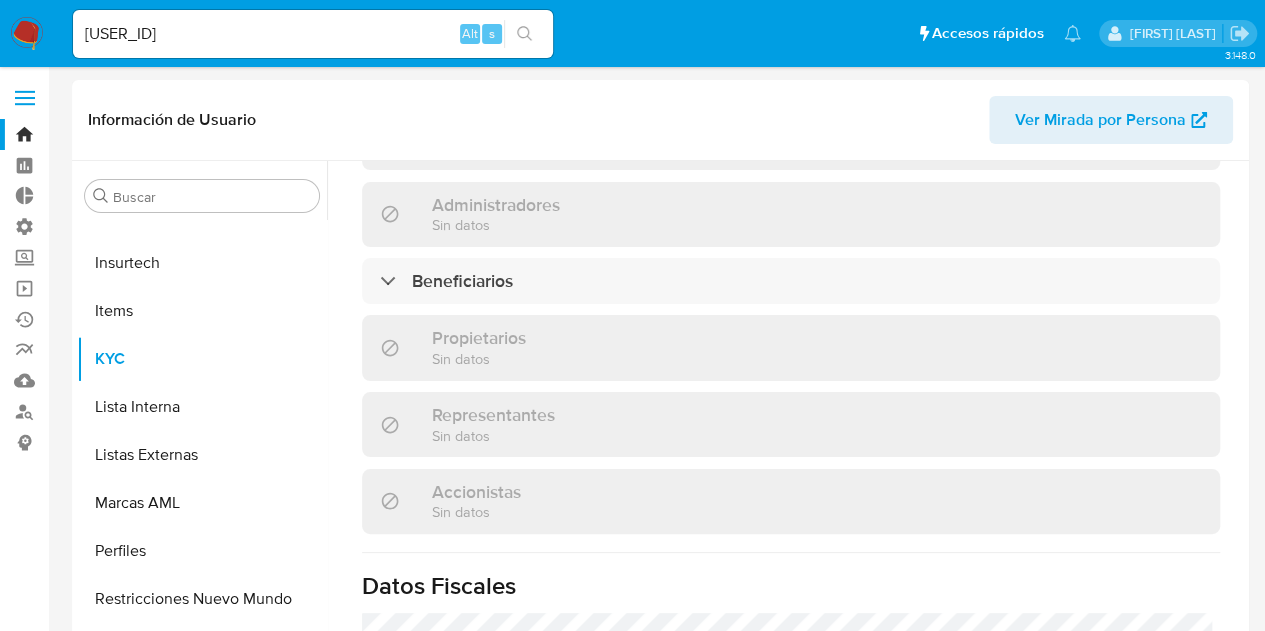 scroll, scrollTop: 896, scrollLeft: 0, axis: vertical 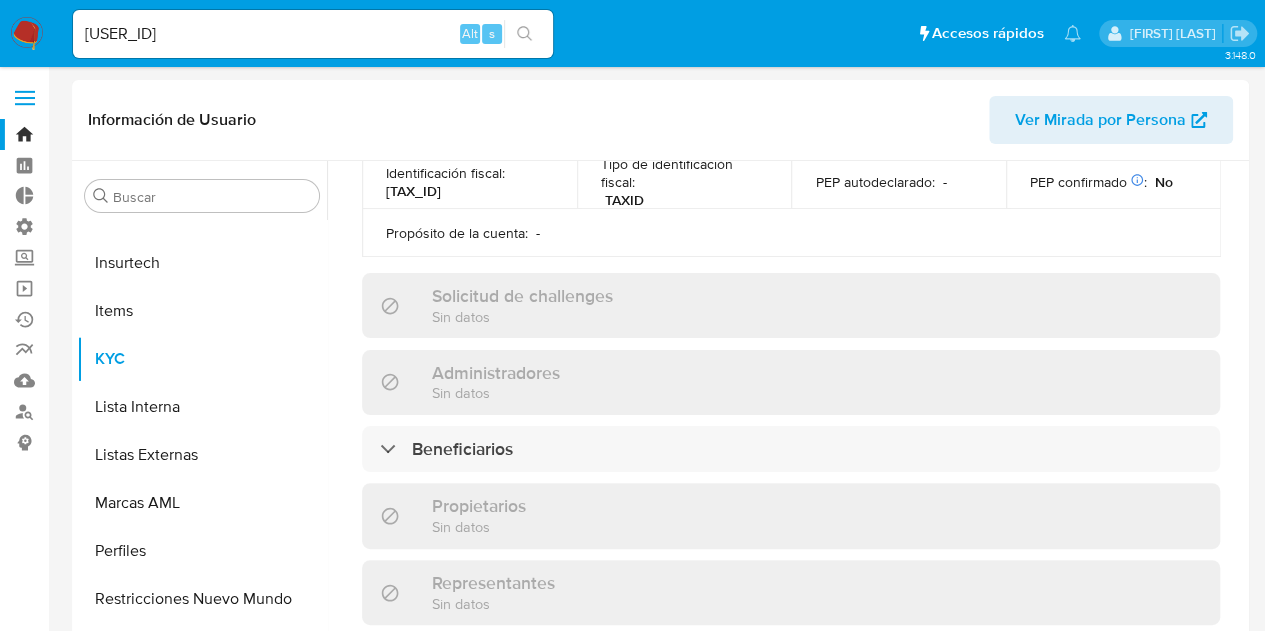 click at bounding box center [25, 98] 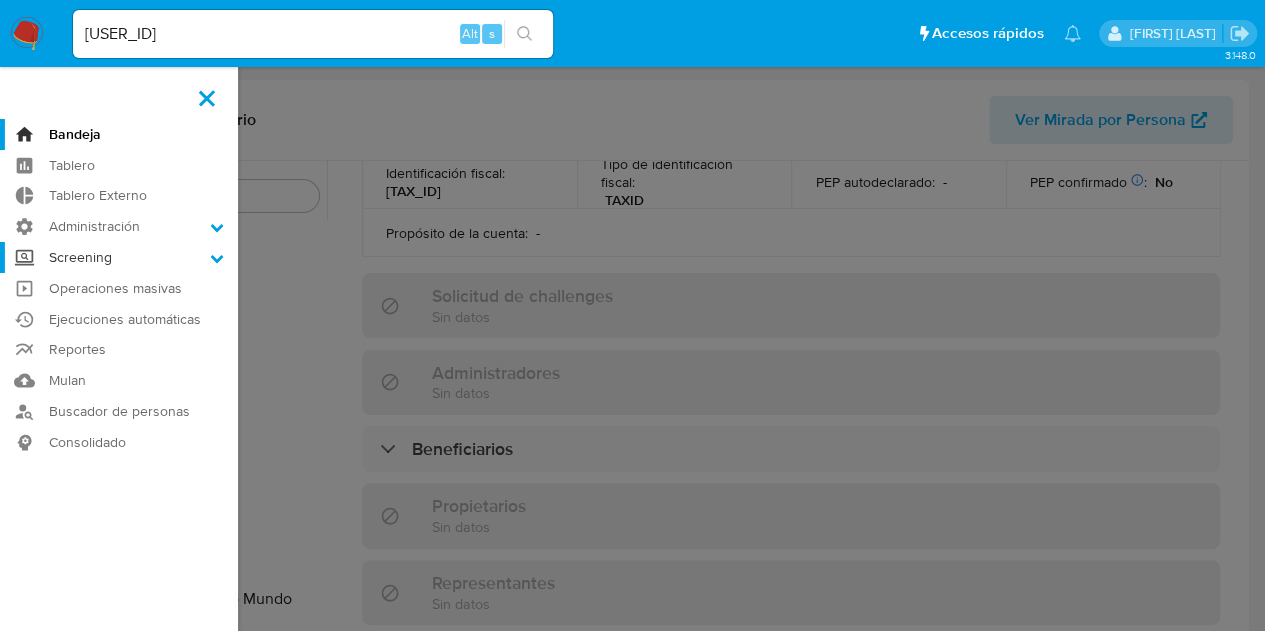 click on "Screening" at bounding box center (119, 257) 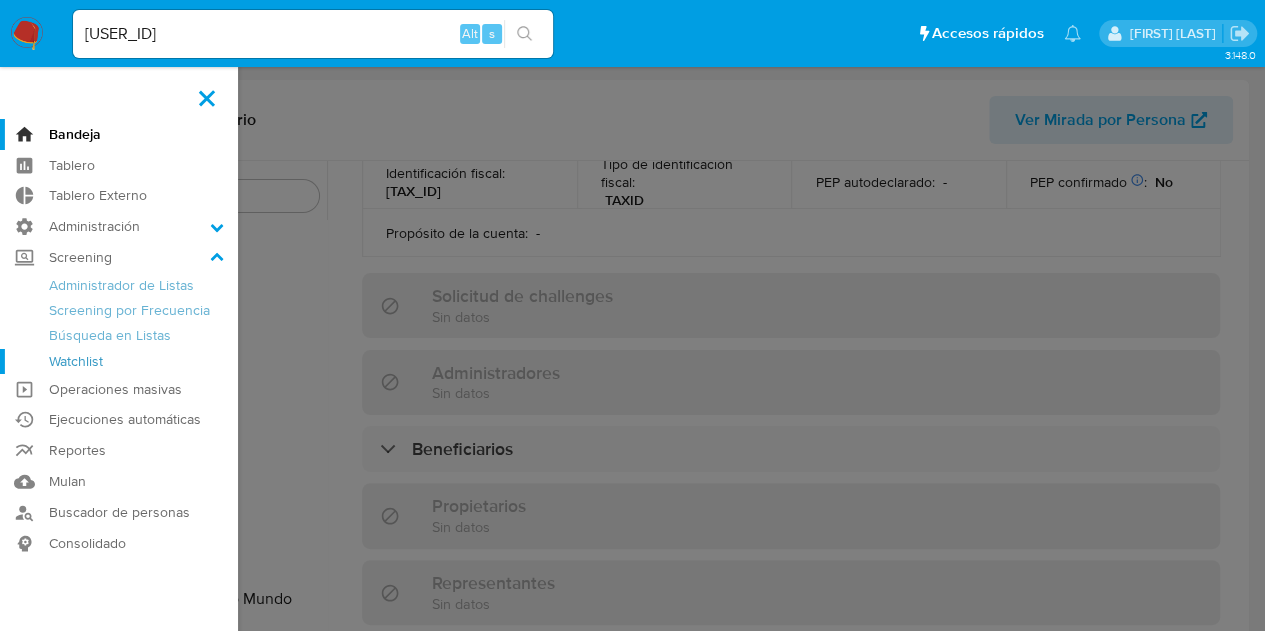 click on "Watchlist" at bounding box center (119, 361) 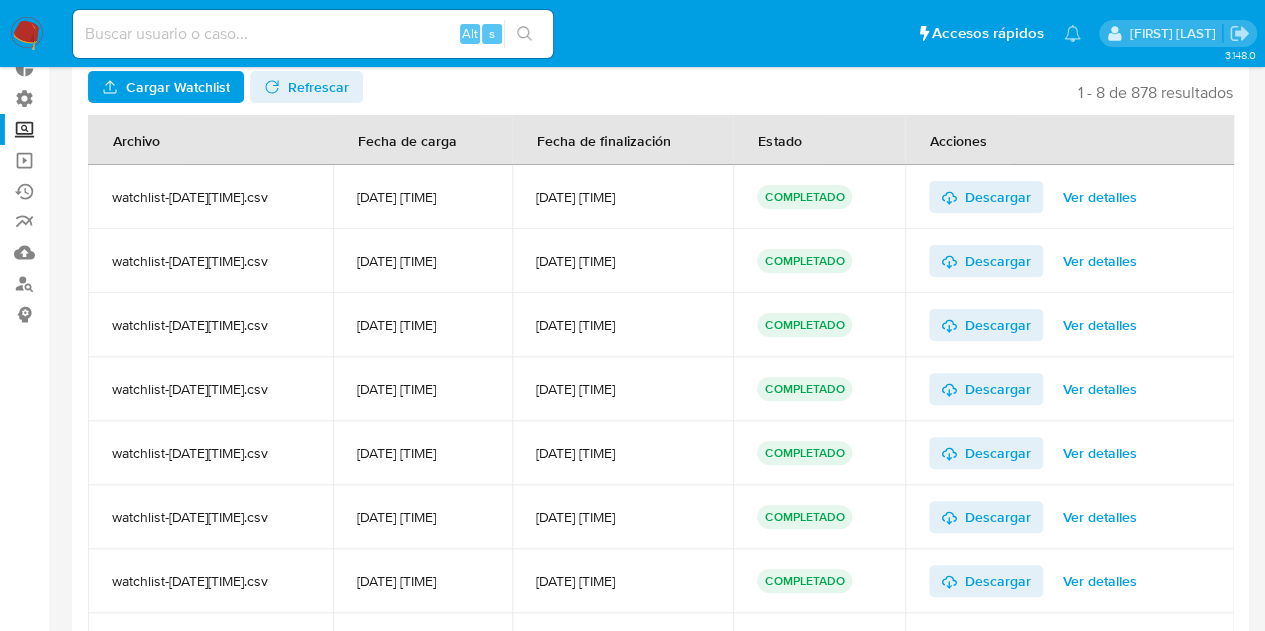 scroll, scrollTop: 0, scrollLeft: 0, axis: both 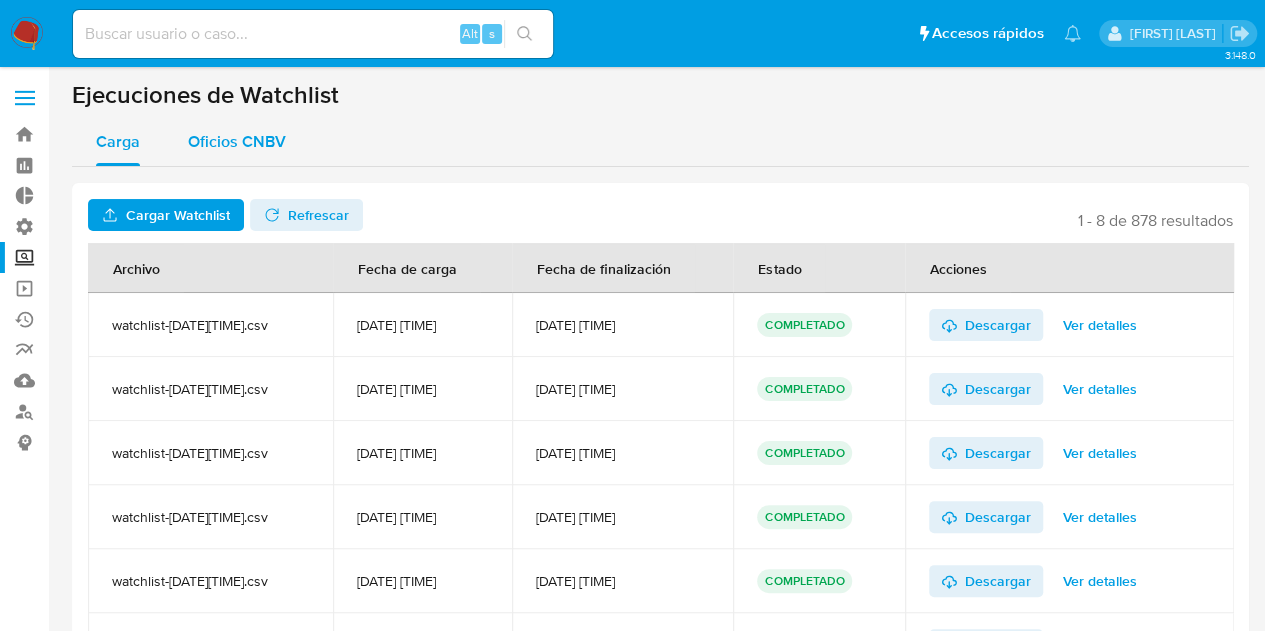 click on "Oficios CNBV" at bounding box center [237, 141] 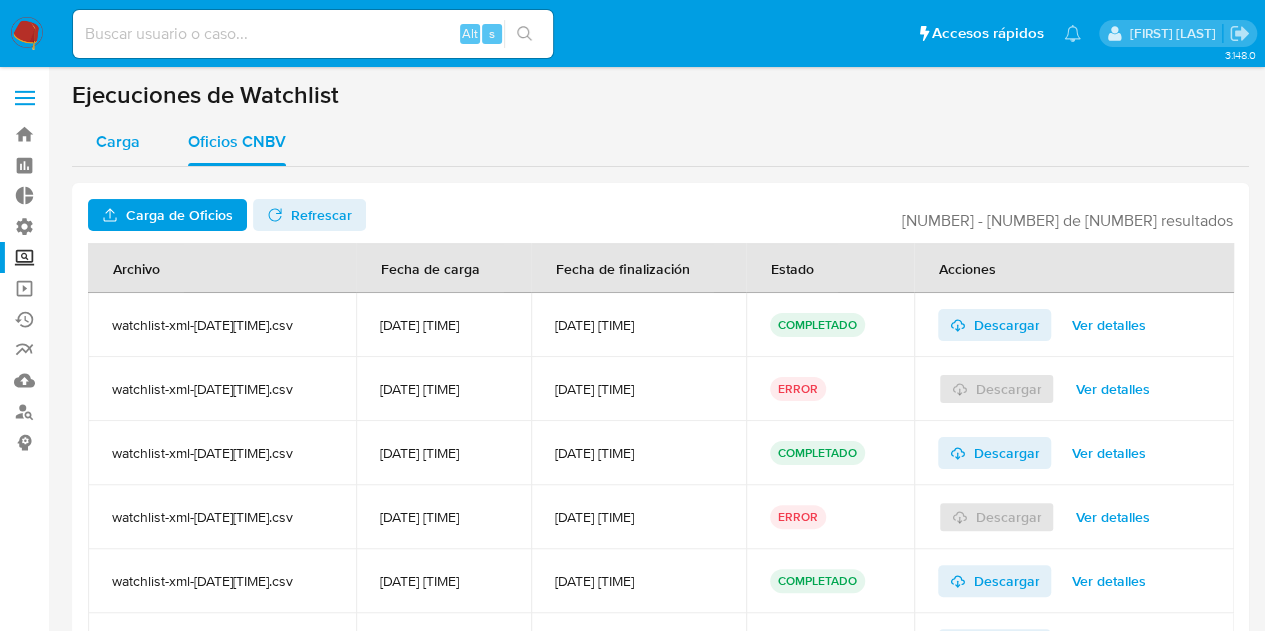 click on "Carga" at bounding box center [118, 141] 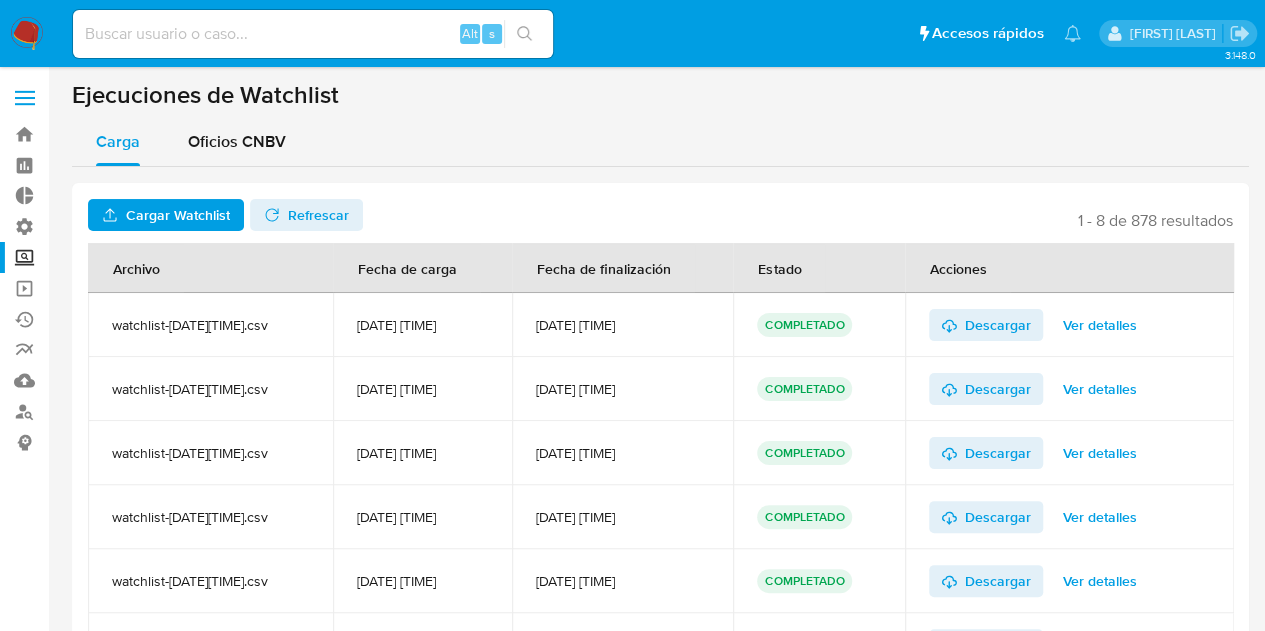 click on "Refrescar" at bounding box center (318, 215) 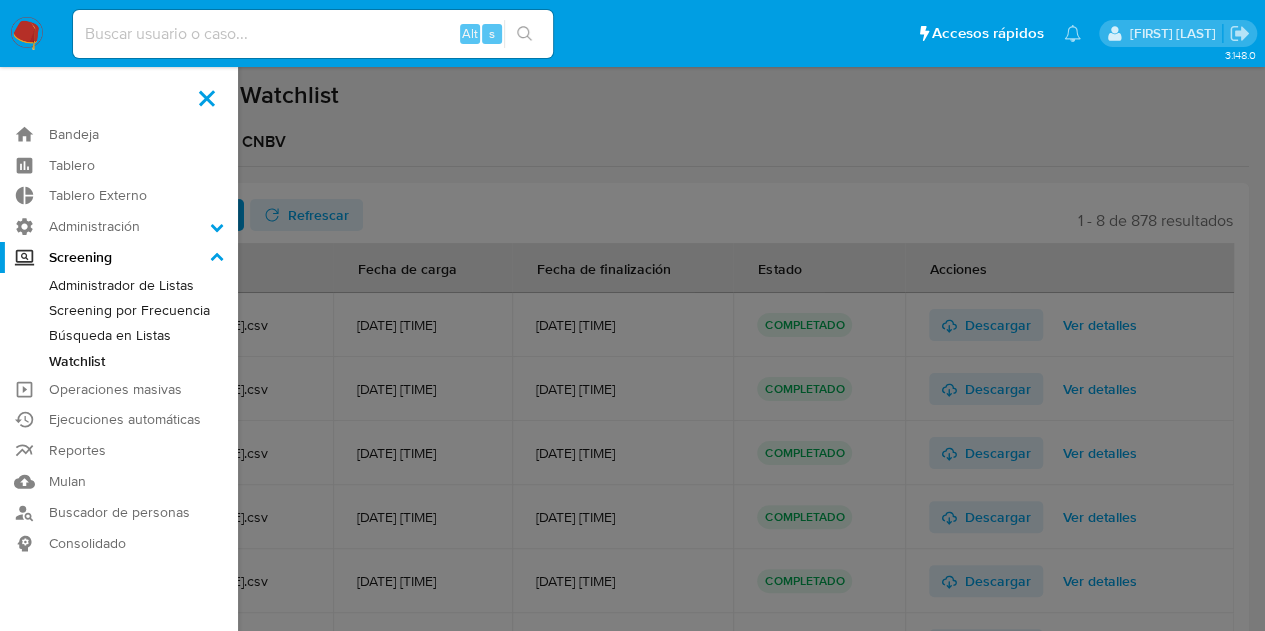 click 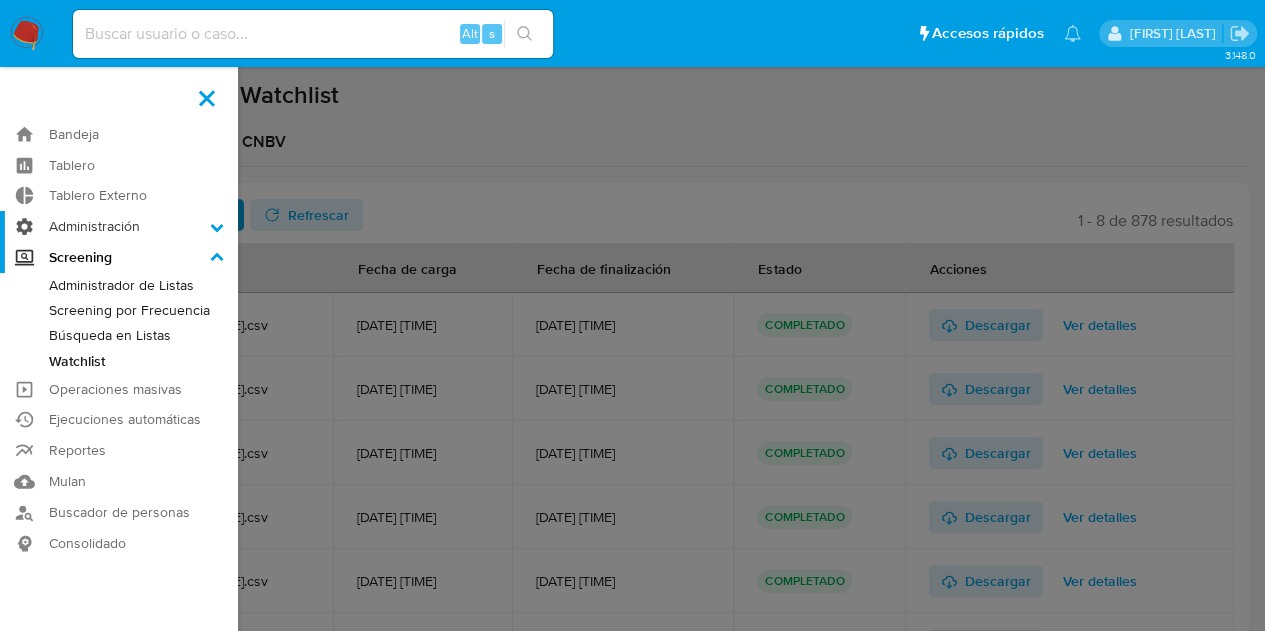 click on "Administración" at bounding box center [119, 226] 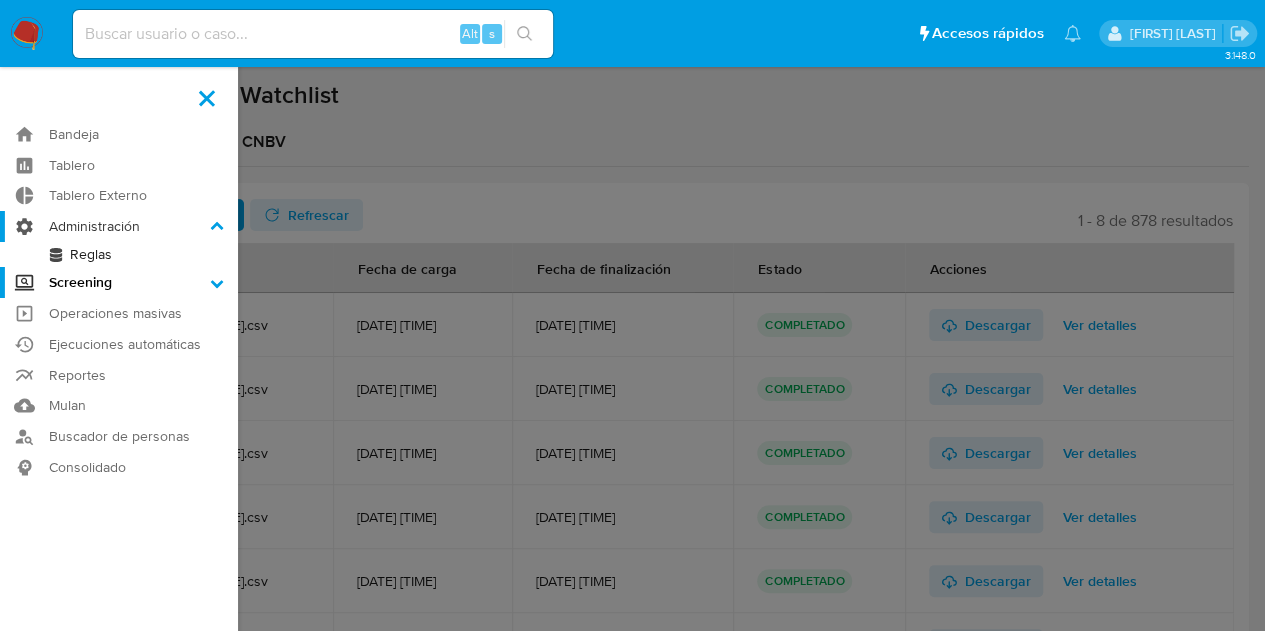 click on "Administración" at bounding box center [119, 226] 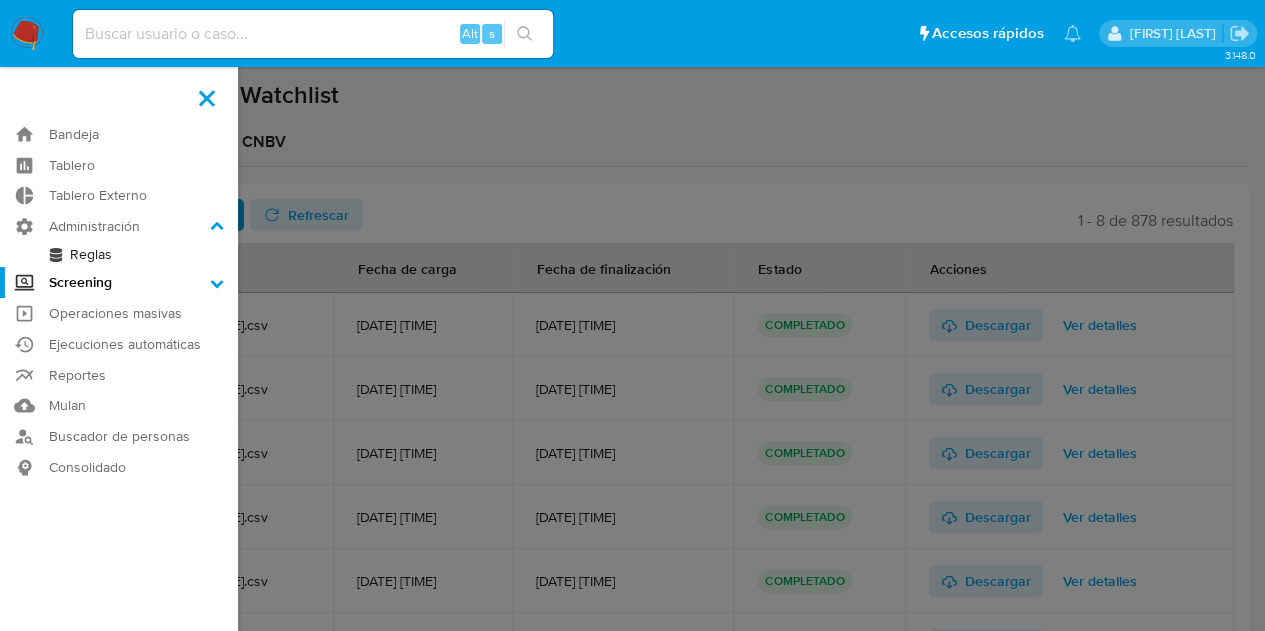 click on "Screening" at bounding box center (119, 282) 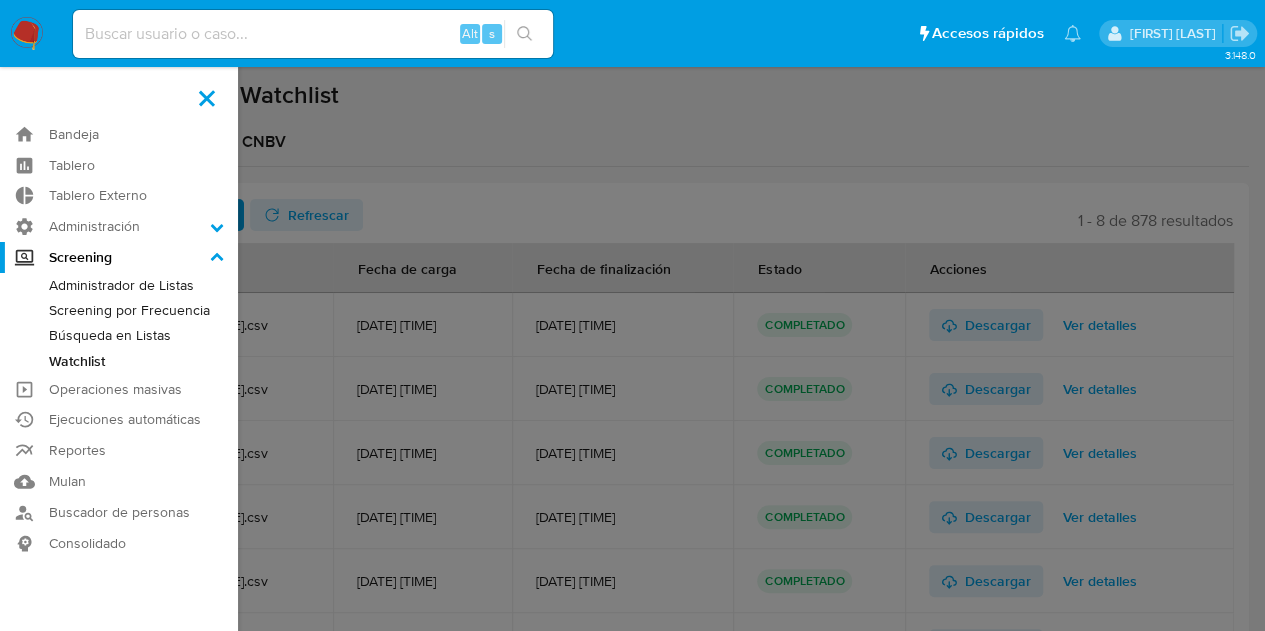 click on "Watchlist" at bounding box center (119, 361) 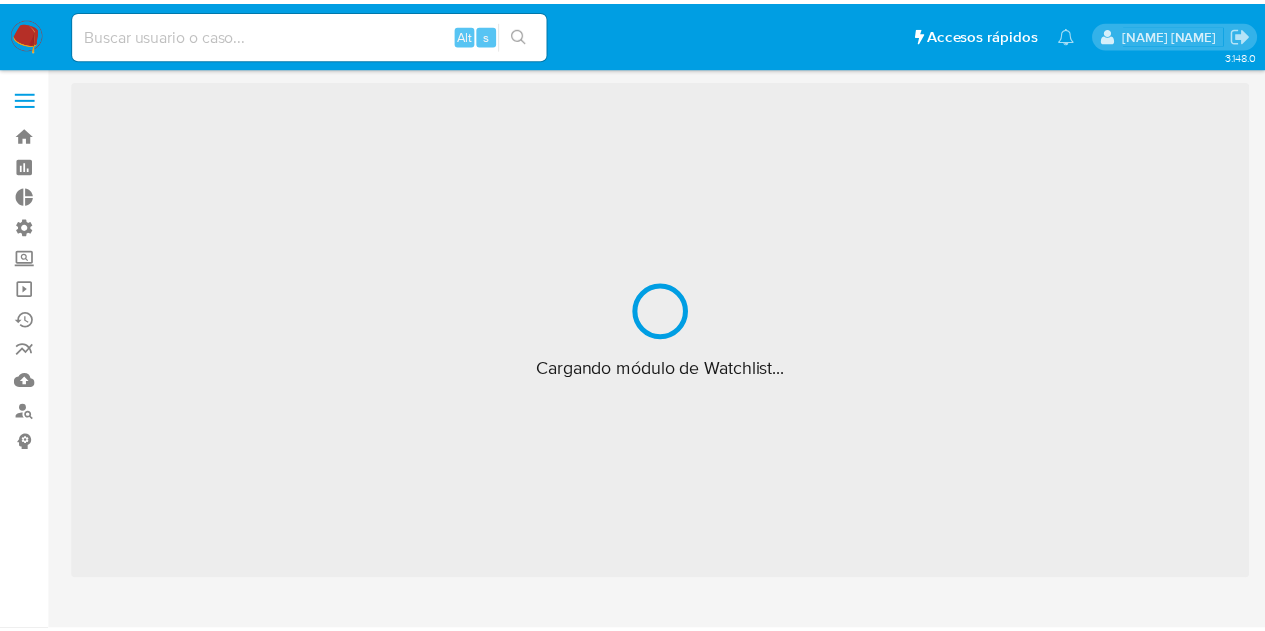 scroll, scrollTop: 0, scrollLeft: 0, axis: both 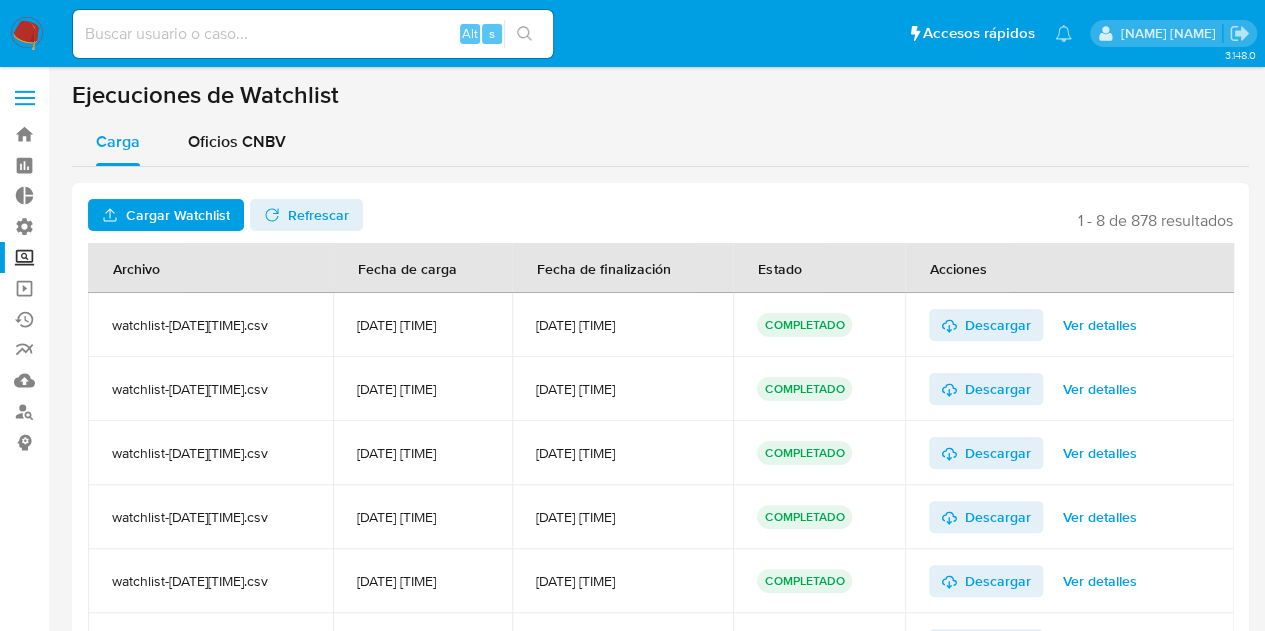 click on "Cargar Watchlist" at bounding box center [178, 215] 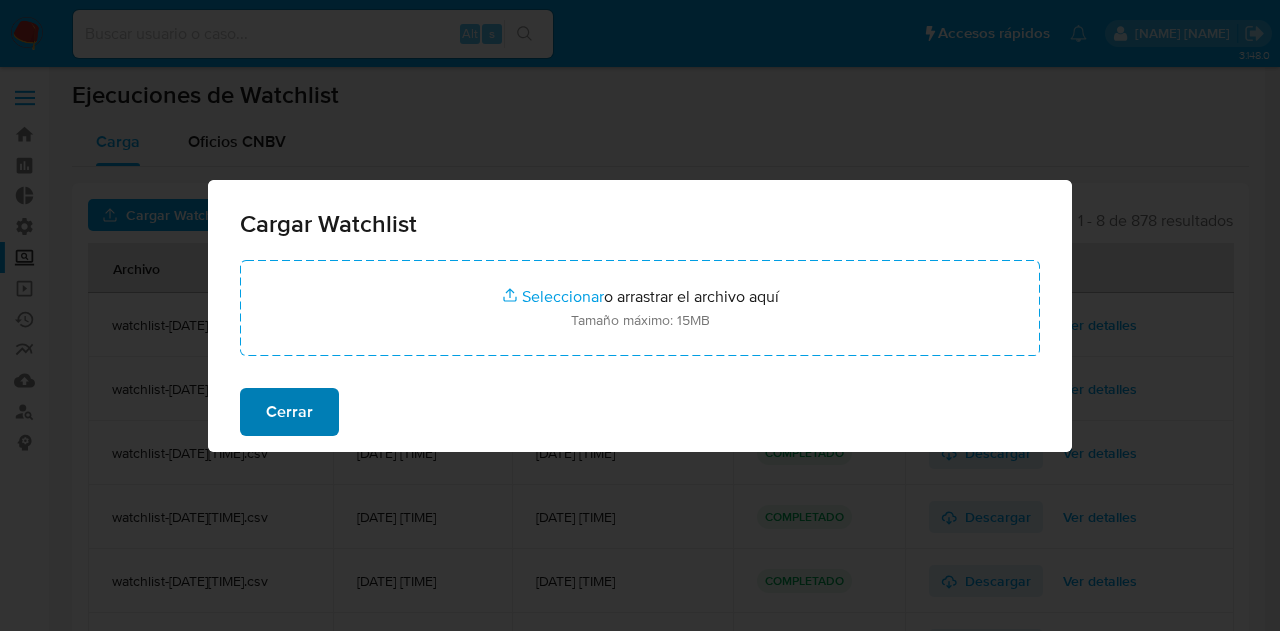drag, startPoint x: 240, startPoint y: 381, endPoint x: 264, endPoint y: 397, distance: 28.84441 